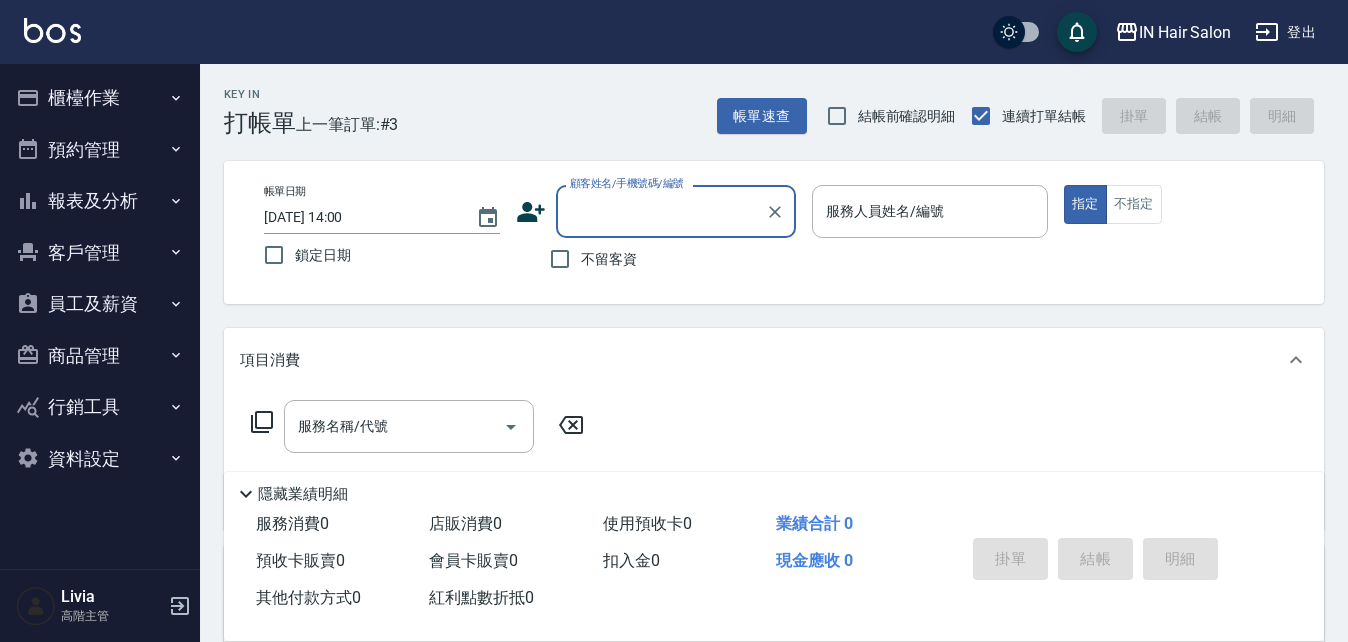 scroll, scrollTop: 0, scrollLeft: 0, axis: both 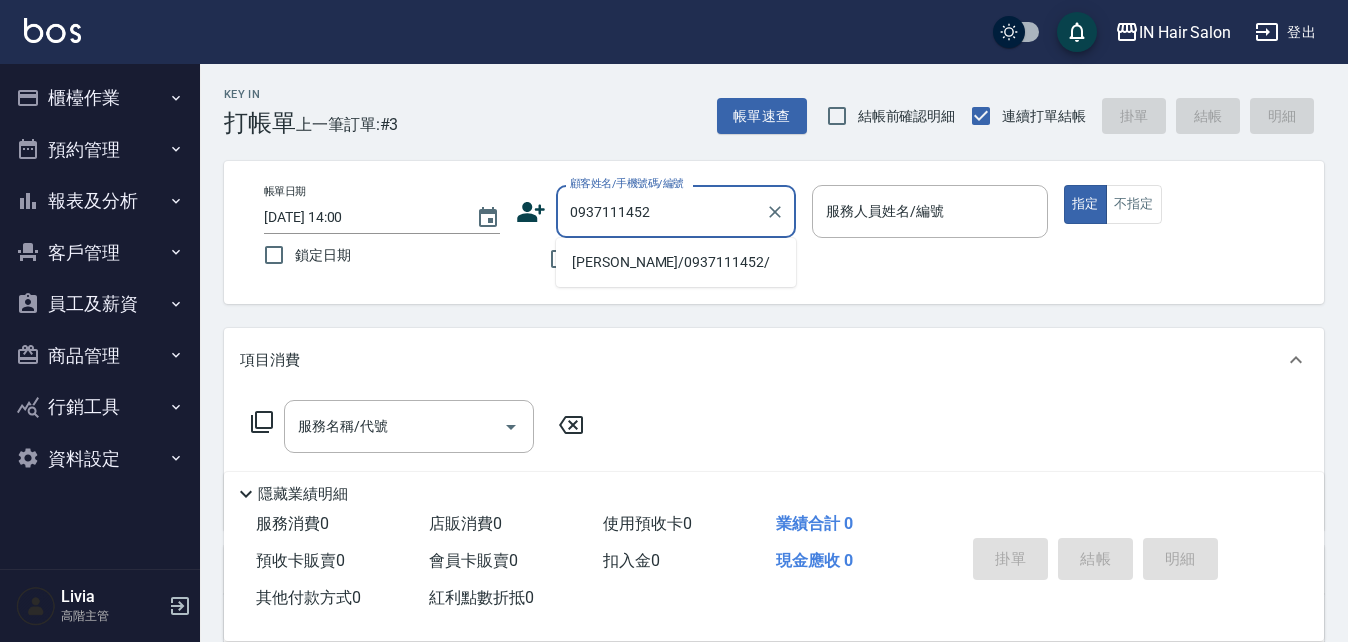 click on "[PERSON_NAME]/0937111452/" at bounding box center [676, 262] 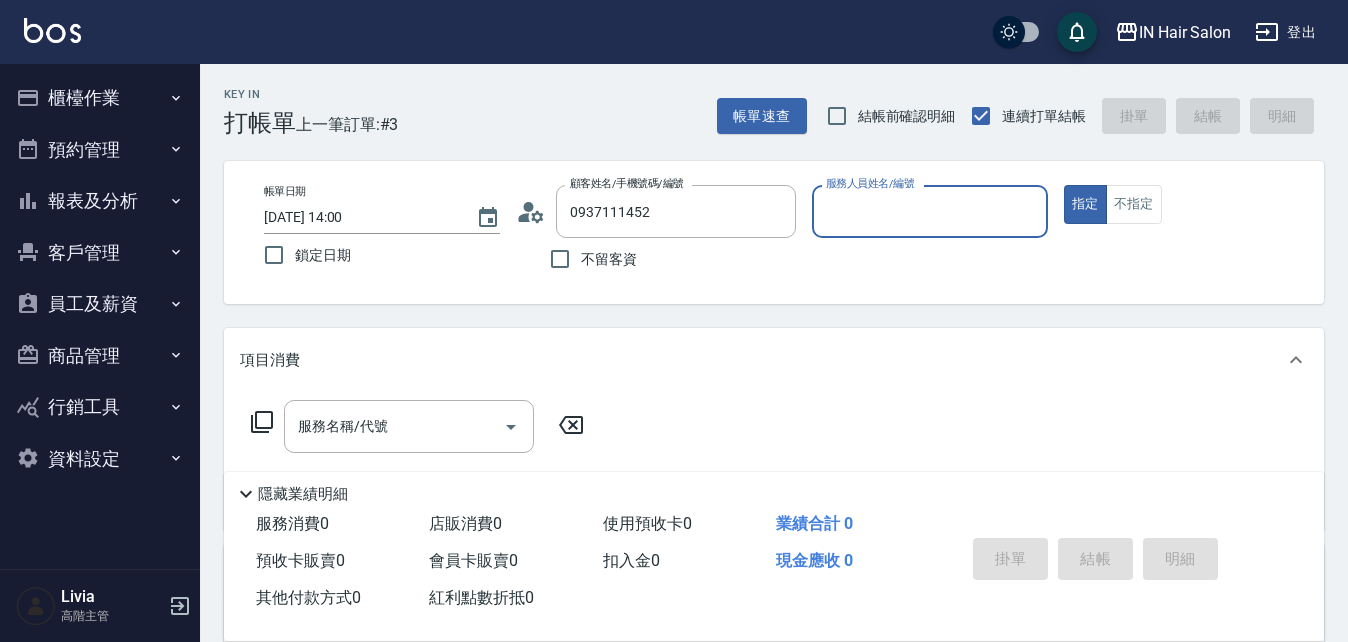 type on "[PERSON_NAME]/0937111452/" 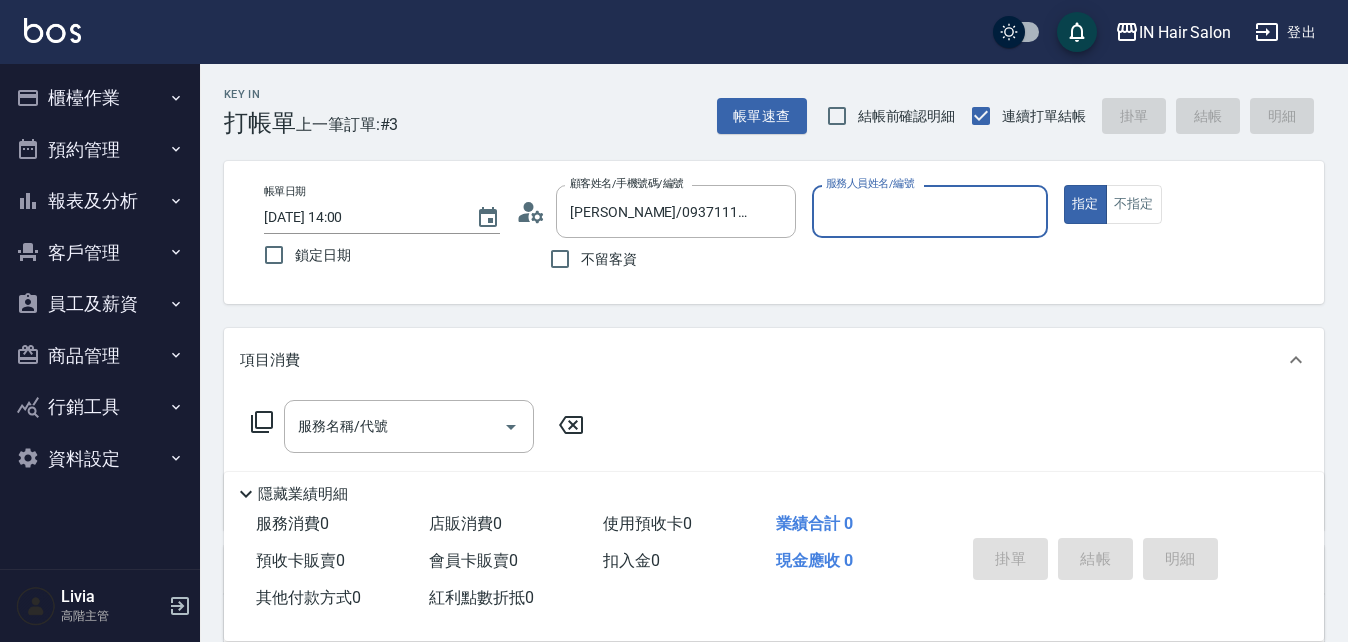 type on "7號設計師[PERSON_NAME]-7" 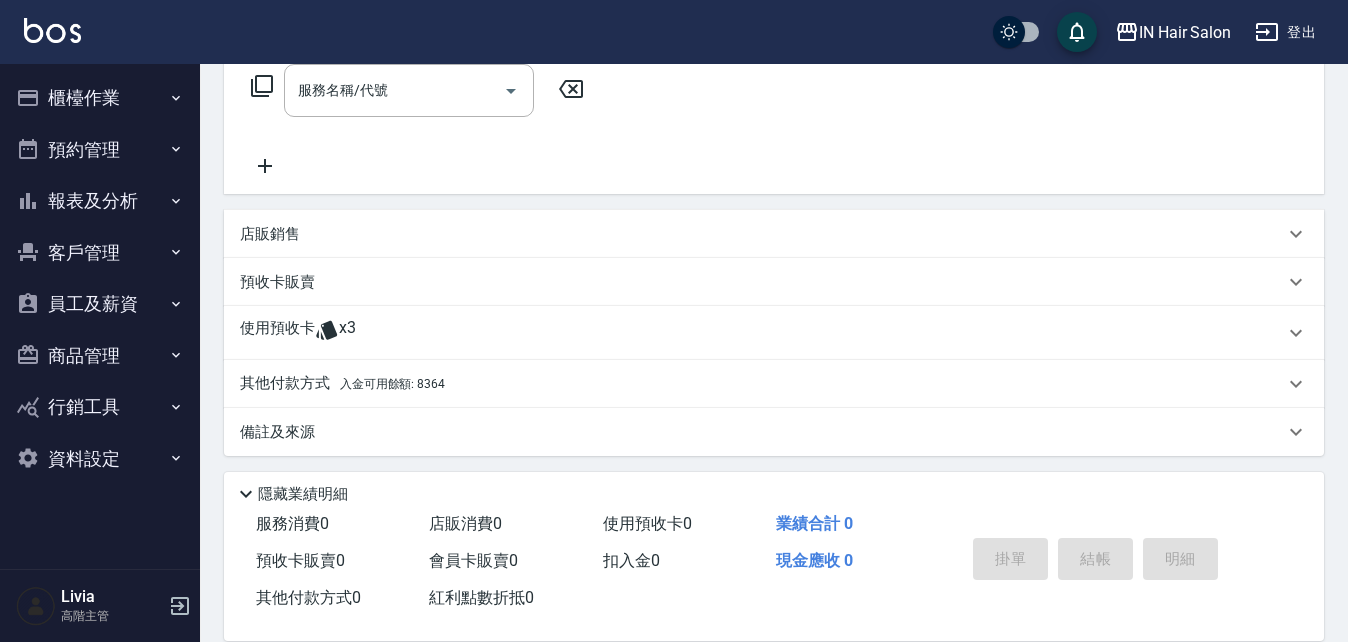 scroll, scrollTop: 342, scrollLeft: 0, axis: vertical 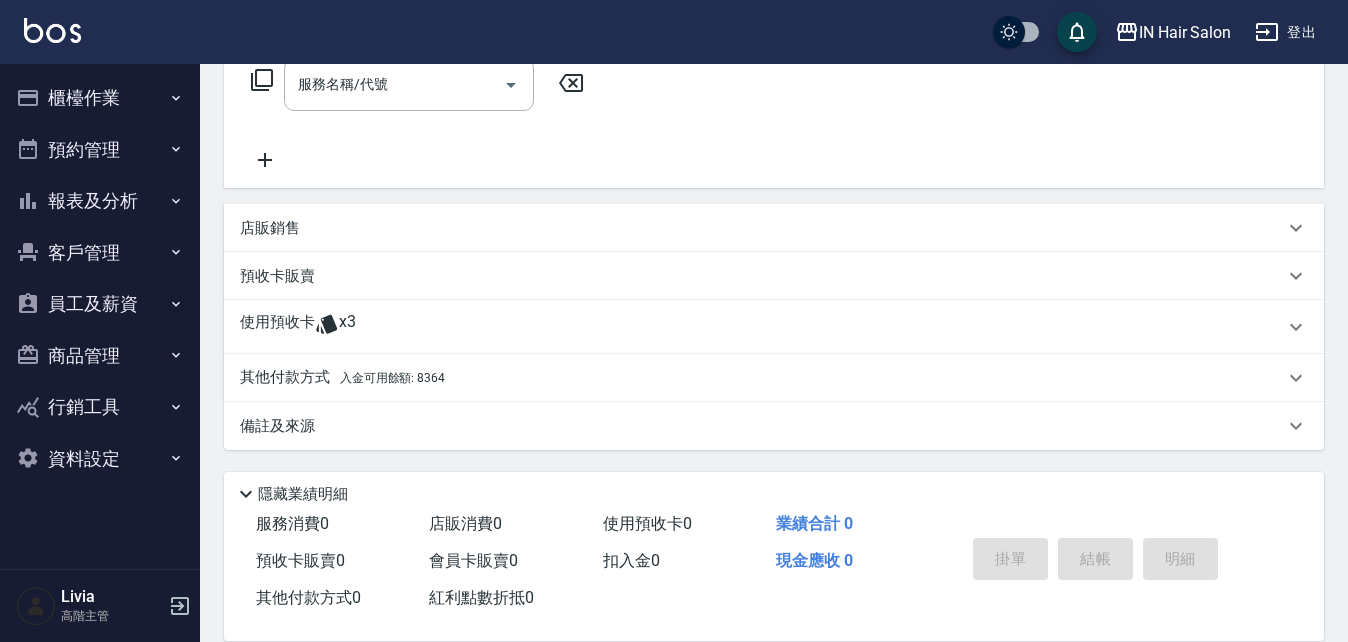 click on "使用預收卡" at bounding box center (277, 327) 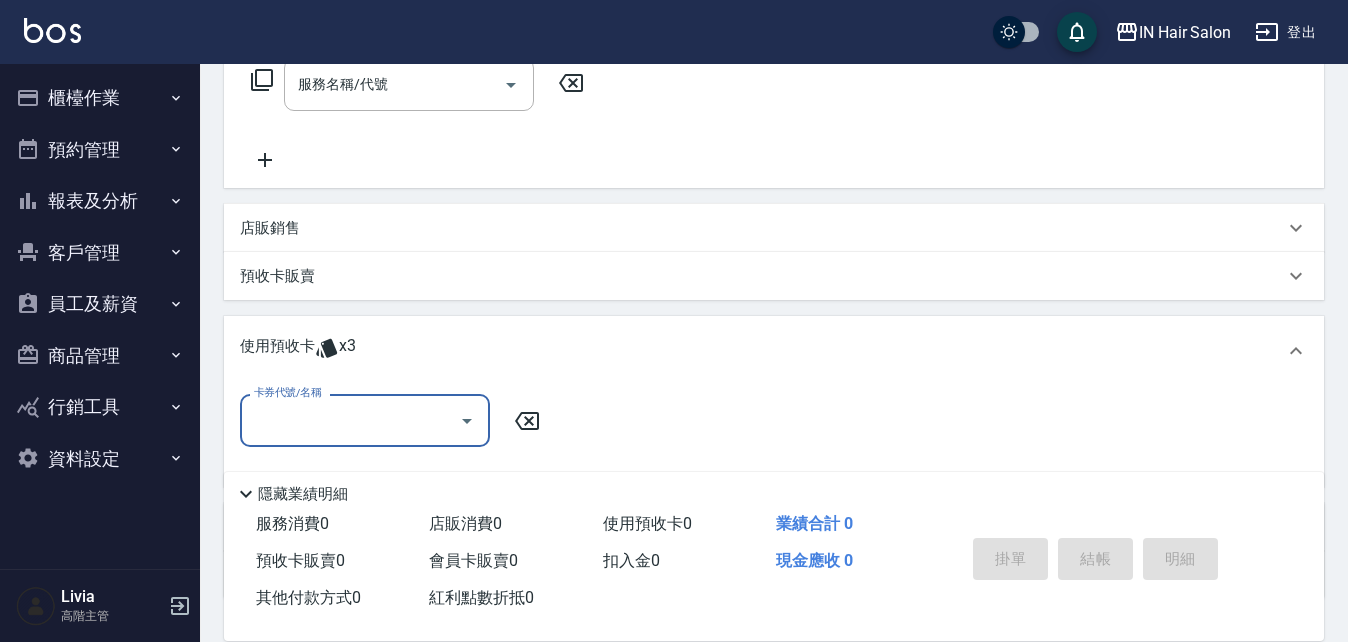 scroll, scrollTop: 0, scrollLeft: 0, axis: both 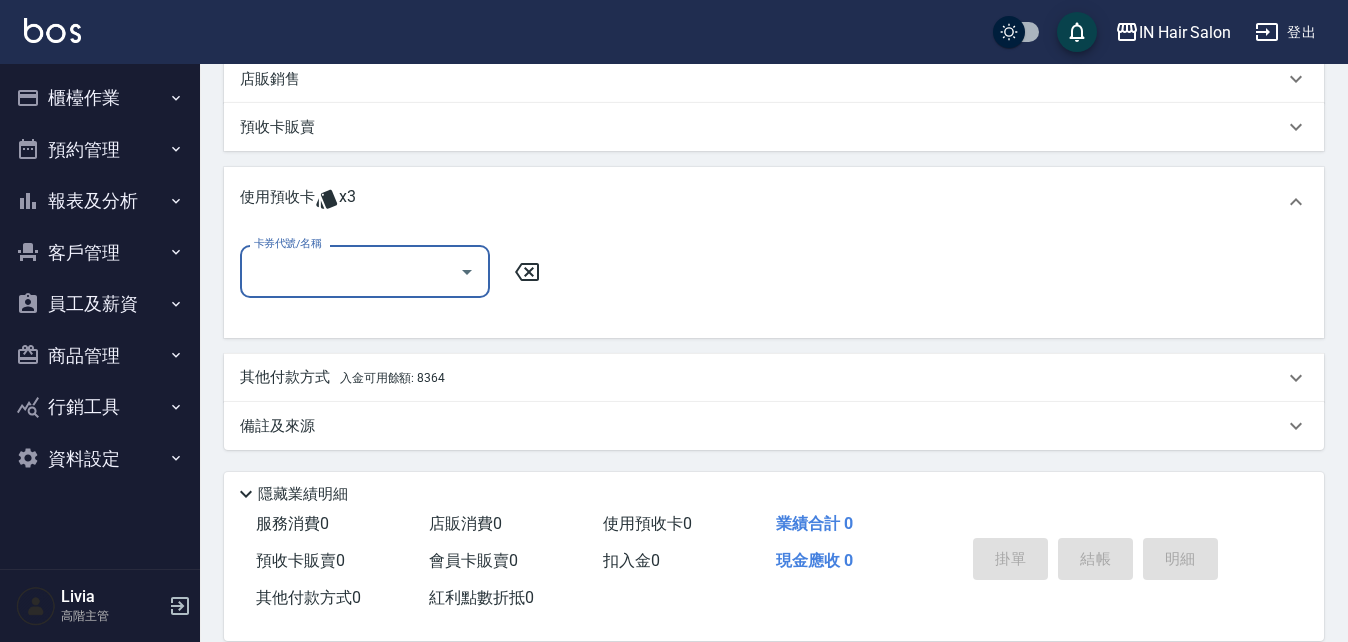 click on "卡券代號/名稱" at bounding box center (350, 271) 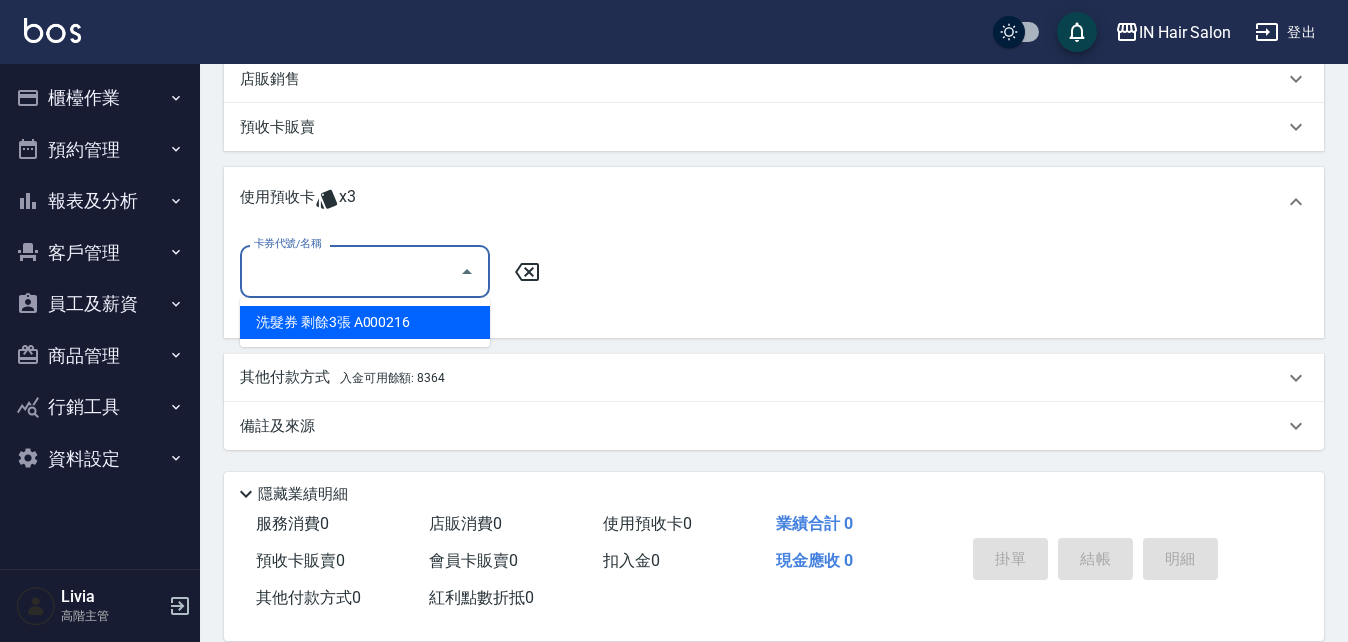 click on "洗髮券 剩餘3張 A000216" at bounding box center [365, 322] 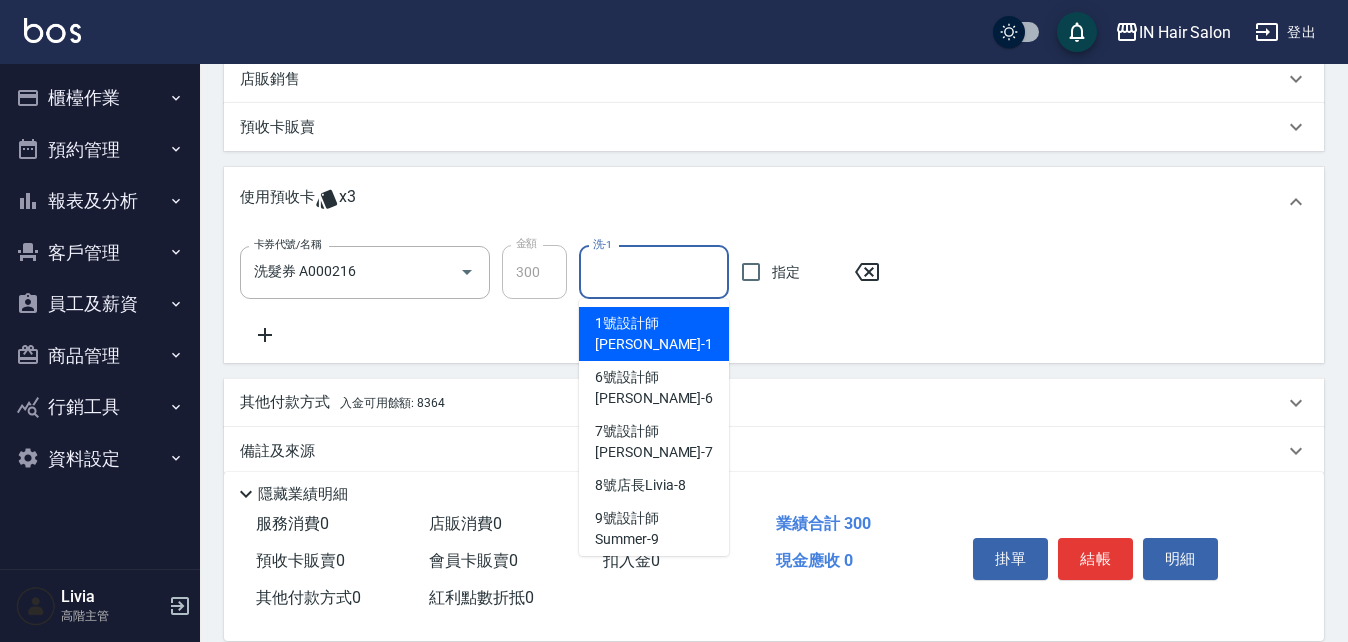 drag, startPoint x: 669, startPoint y: 283, endPoint x: 657, endPoint y: 293, distance: 15.6205 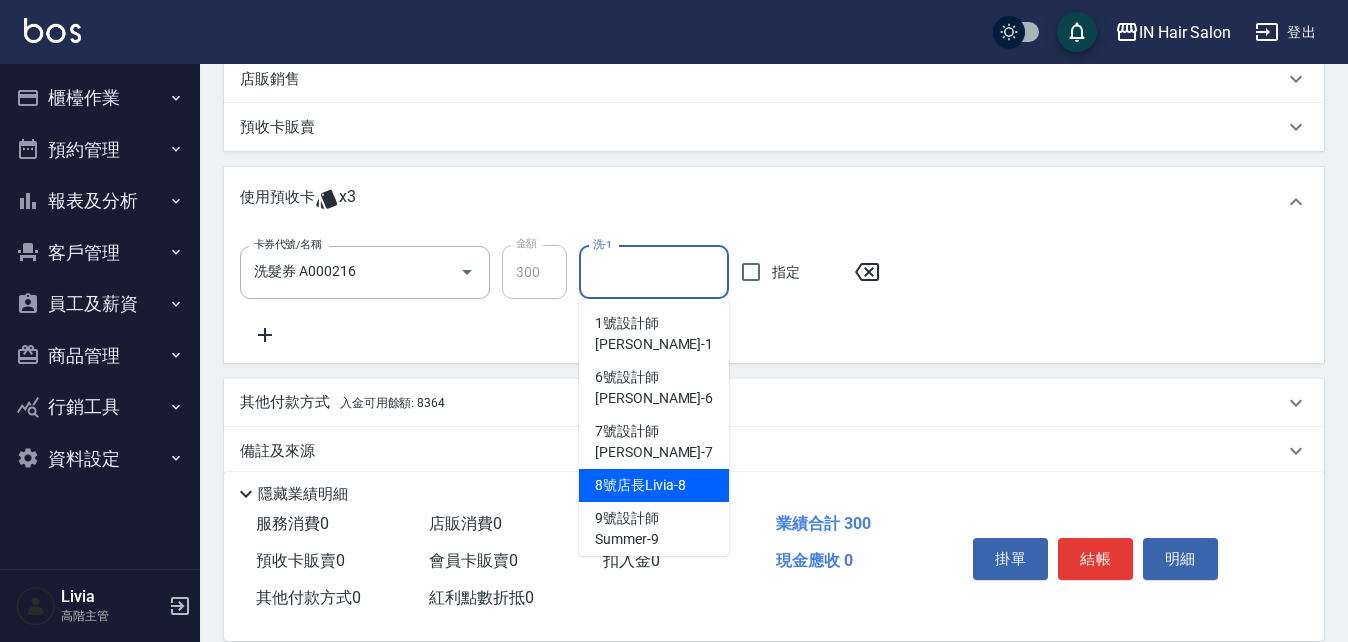 drag, startPoint x: 629, startPoint y: 442, endPoint x: 684, endPoint y: 399, distance: 69.81404 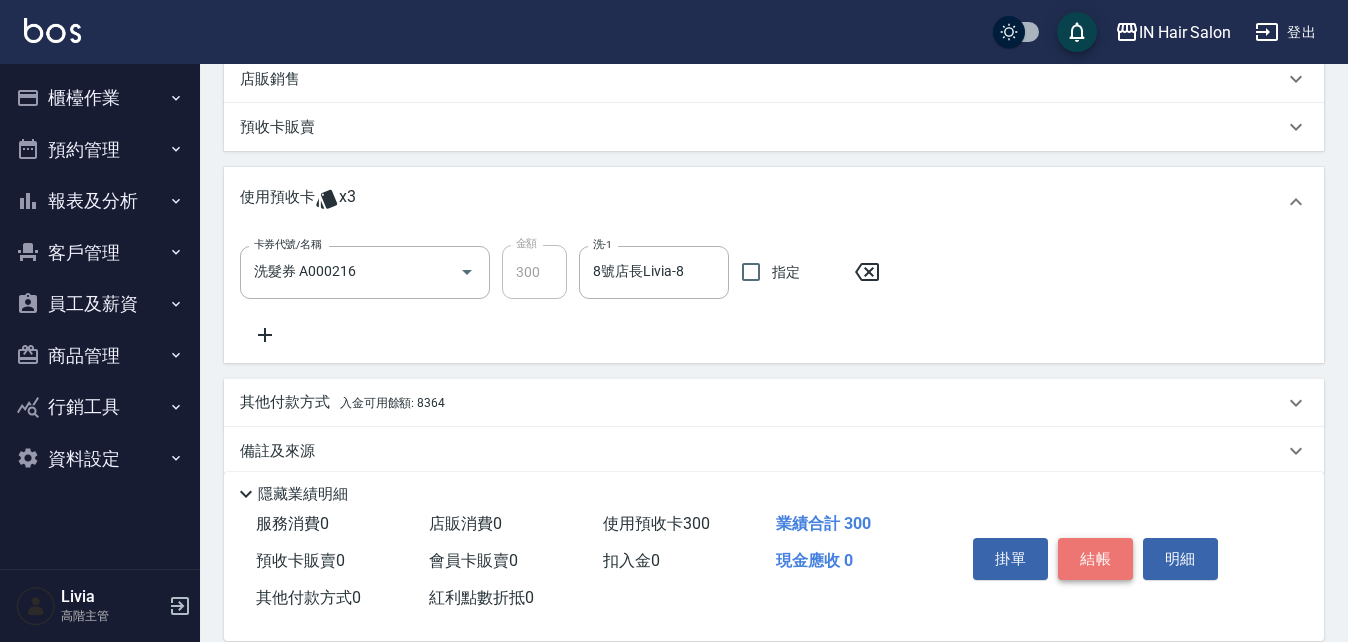click on "結帳" at bounding box center [1095, 559] 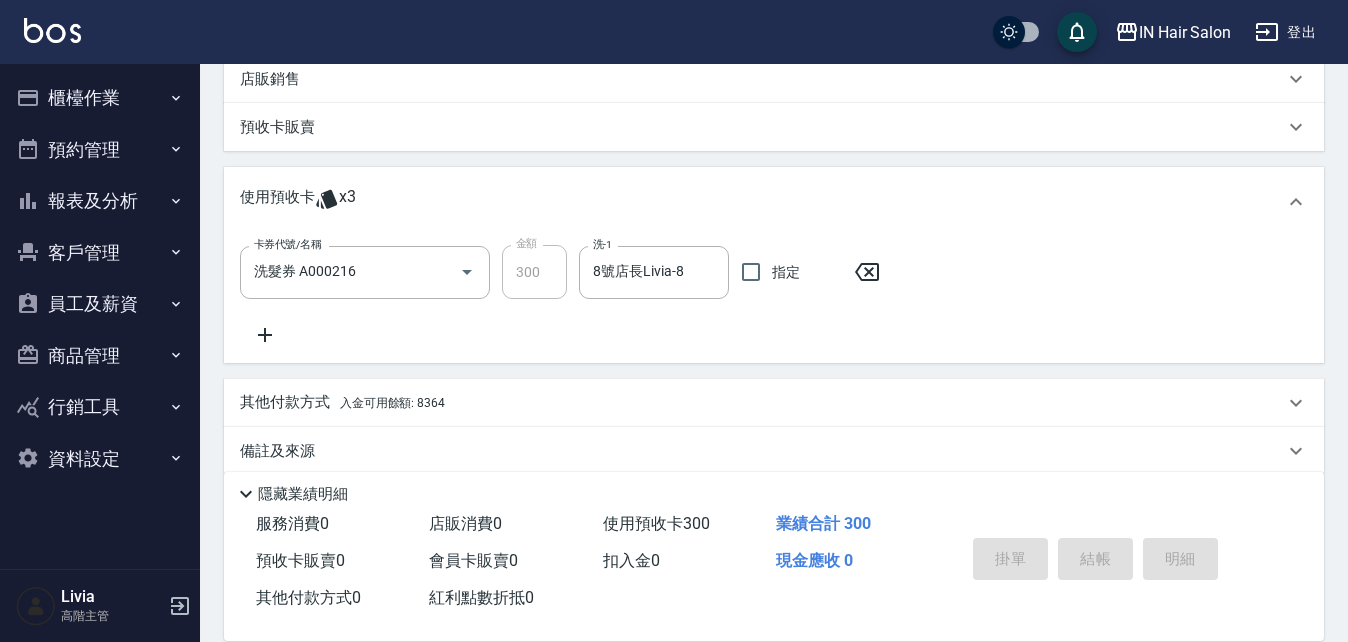 type on "[DATE] 16:30" 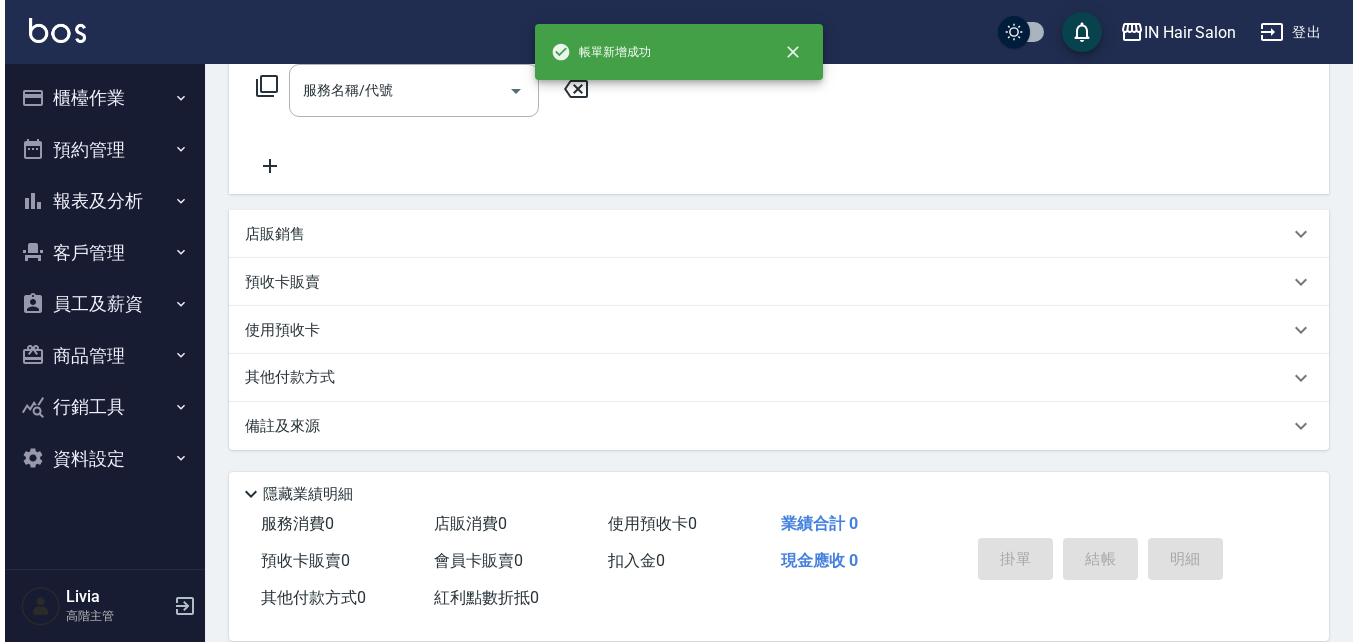 scroll, scrollTop: 0, scrollLeft: 0, axis: both 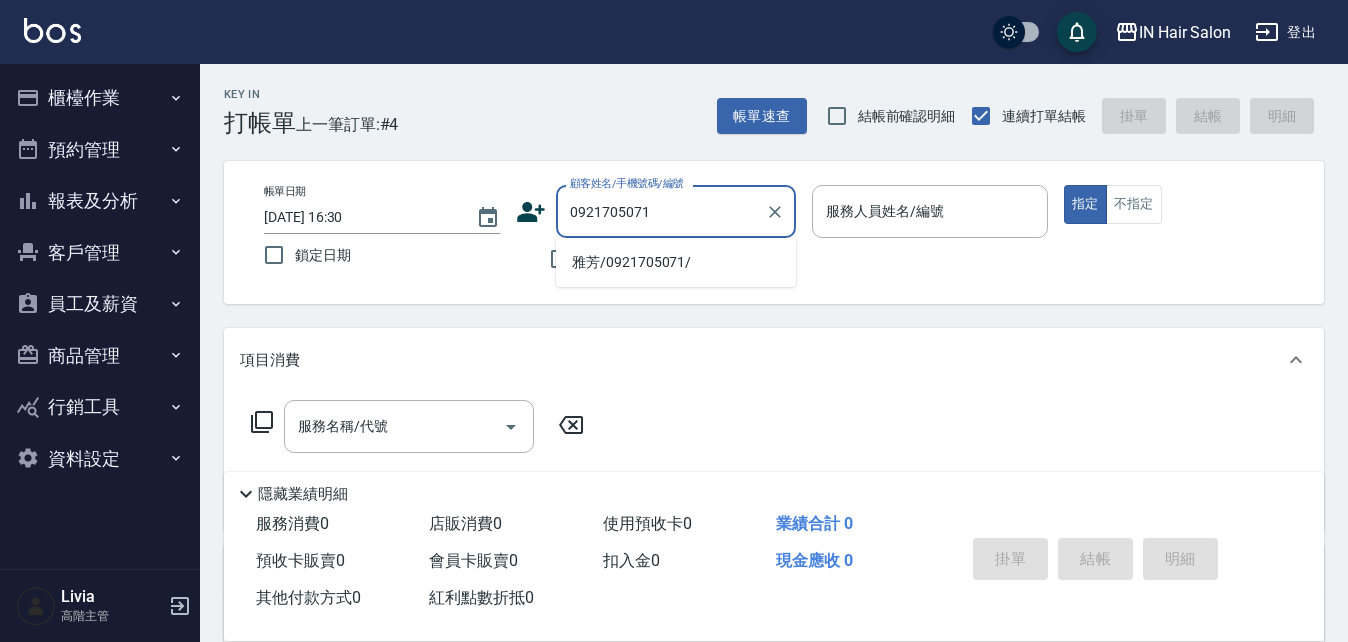 click on "雅芳/0921705071/" at bounding box center [676, 262] 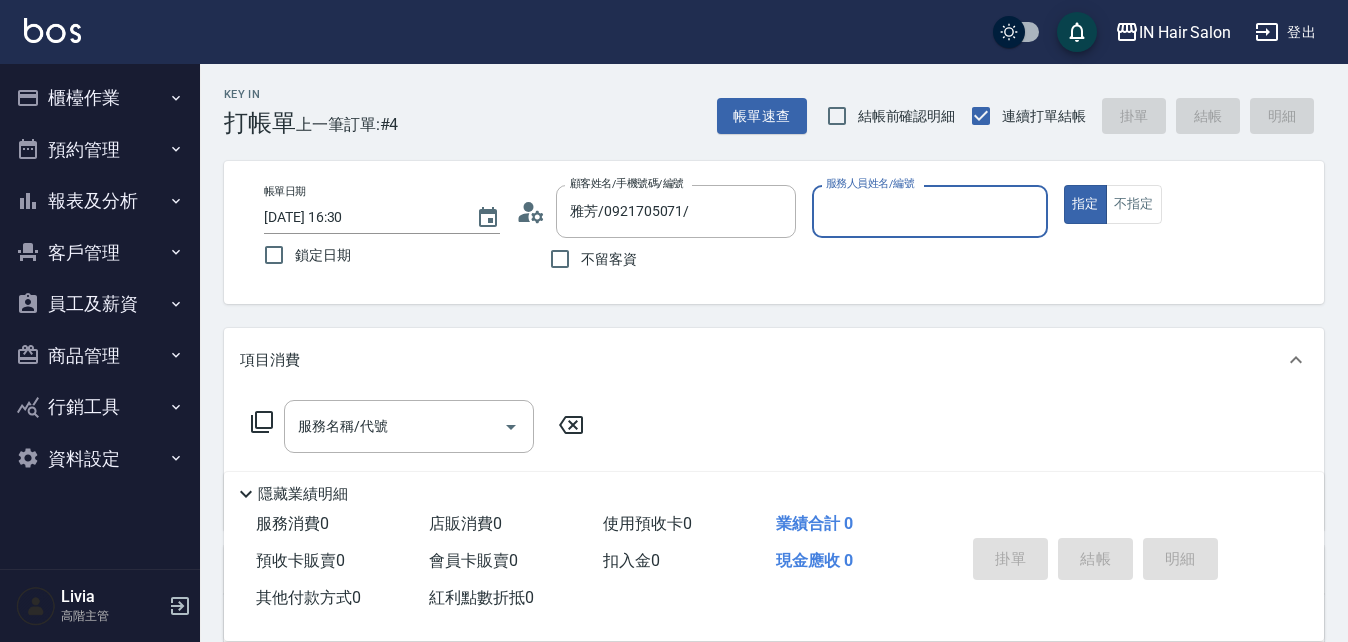 type on "7號設計師[PERSON_NAME]-7" 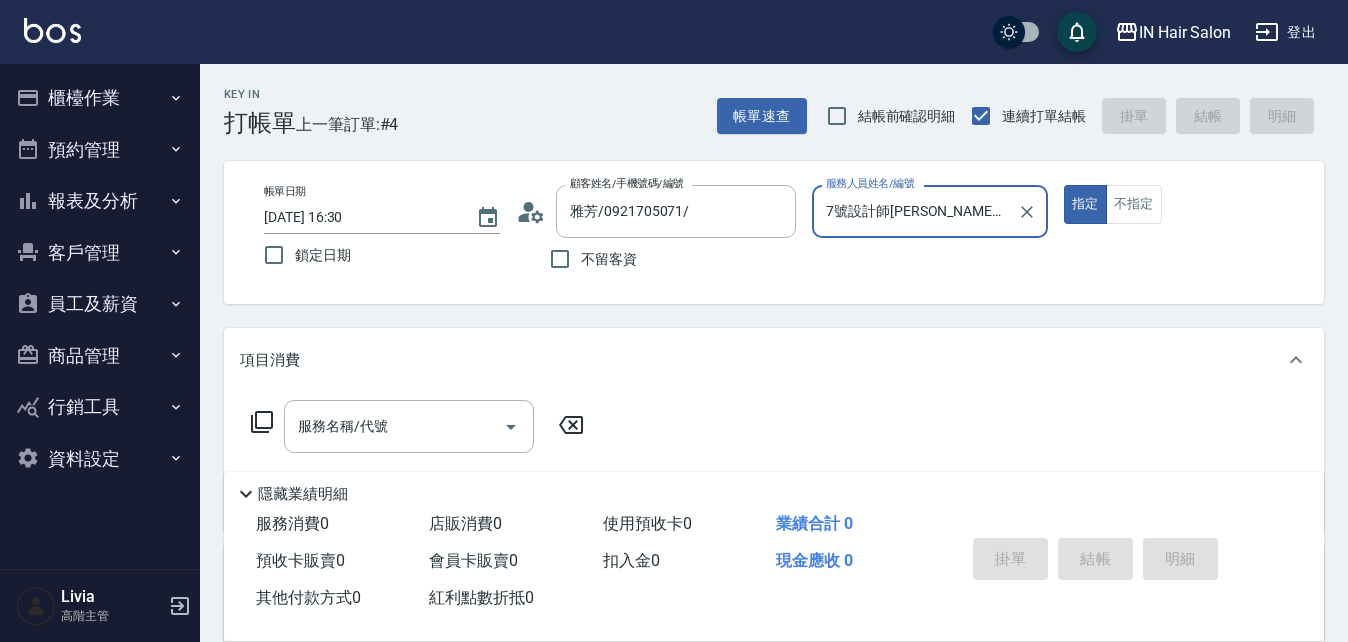 click 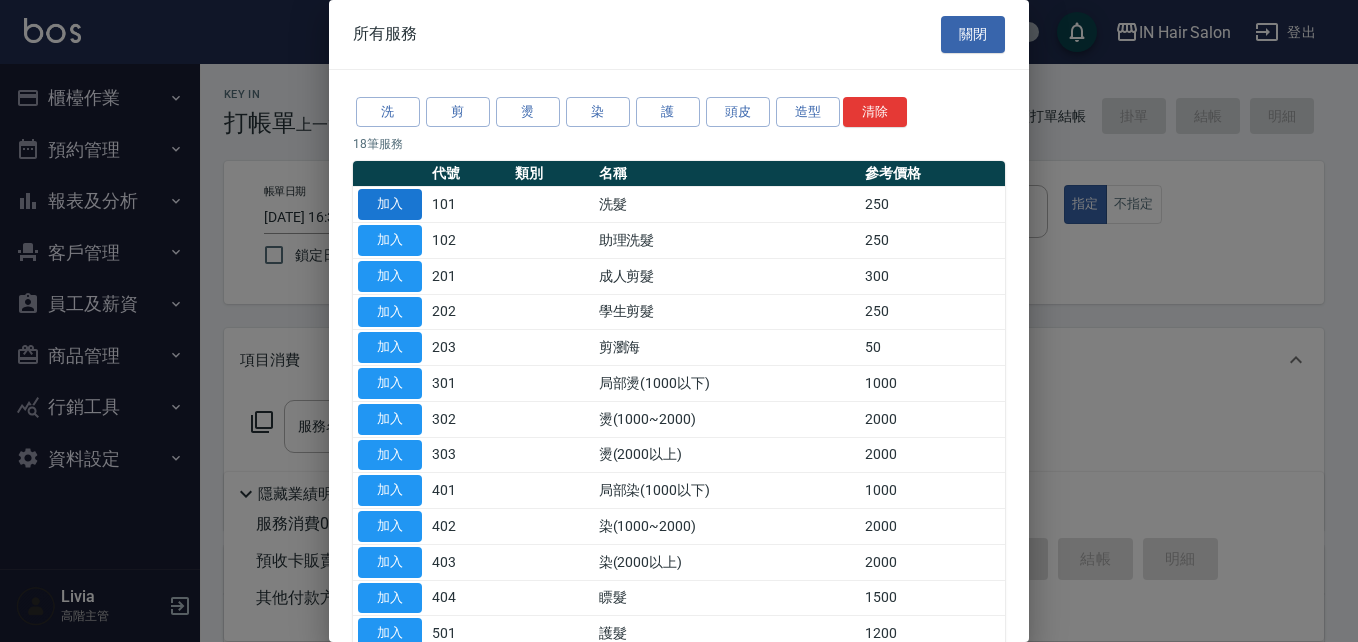 click on "加入" at bounding box center (390, 204) 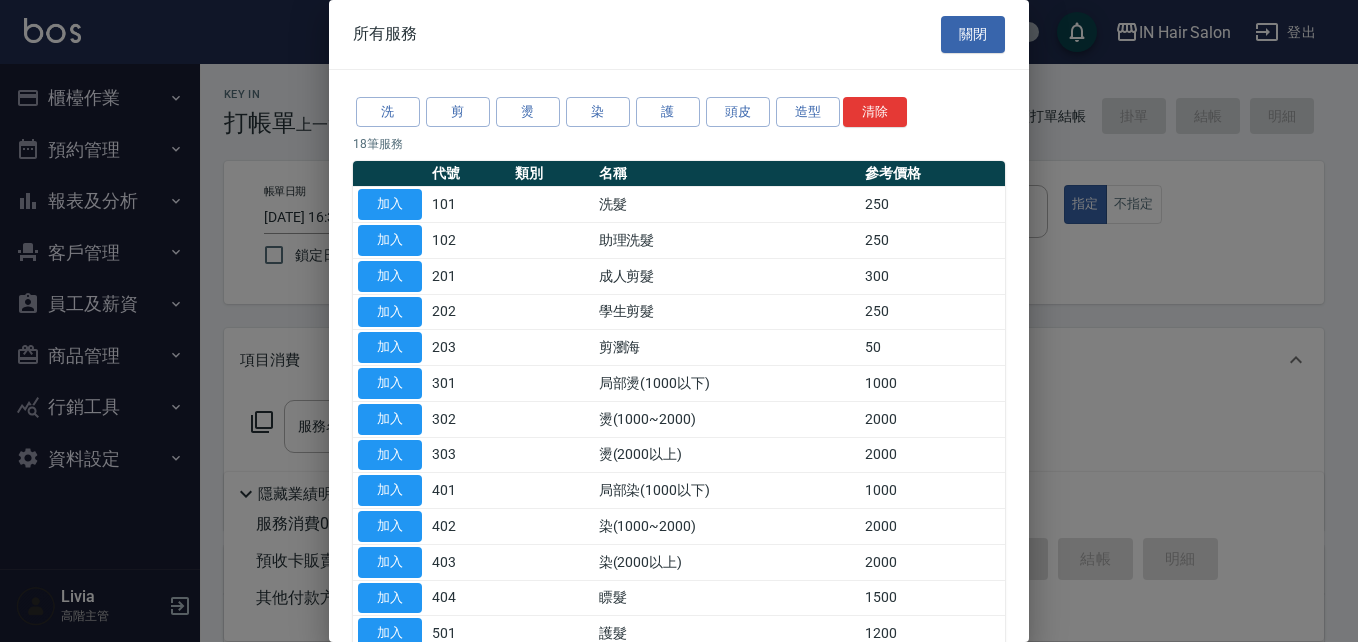 type on "洗髮(101)" 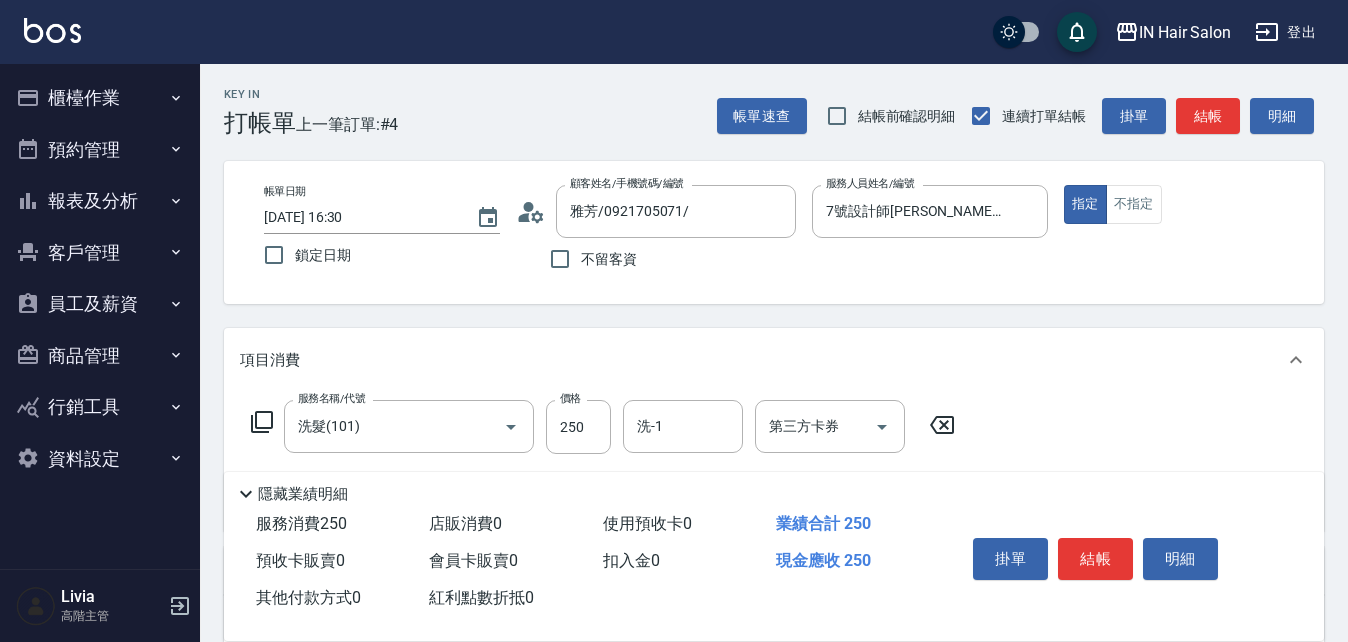 click 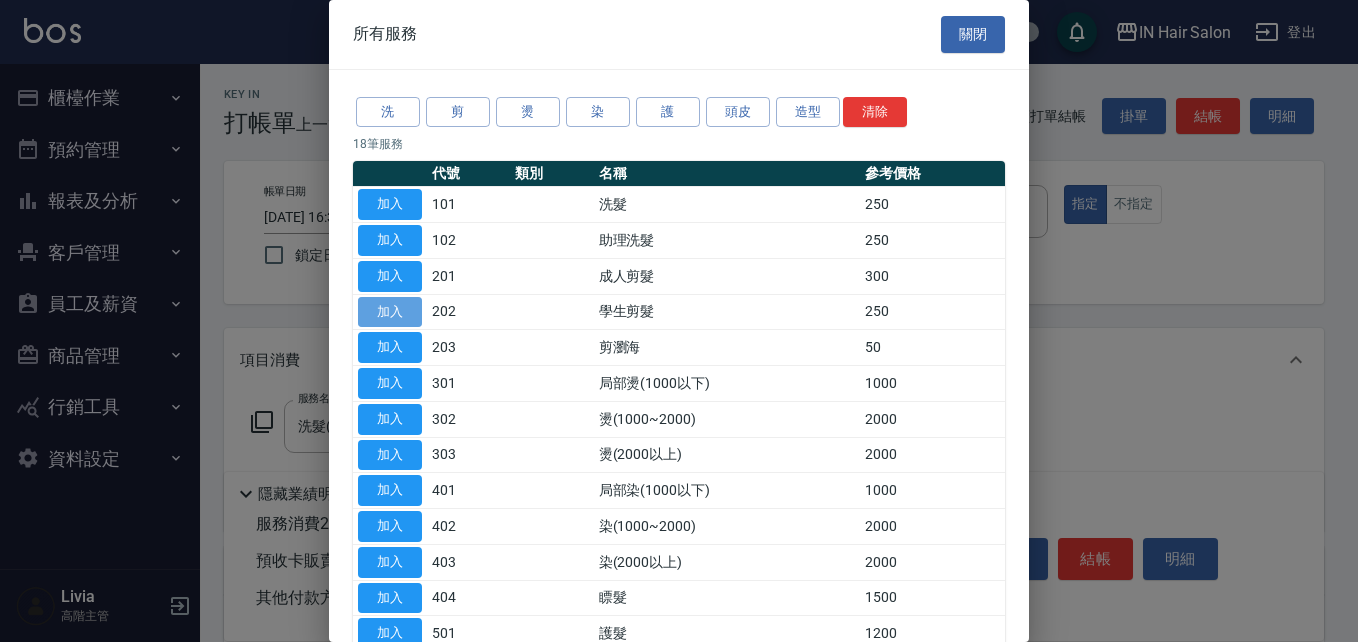 drag, startPoint x: 389, startPoint y: 308, endPoint x: 269, endPoint y: 414, distance: 160.11246 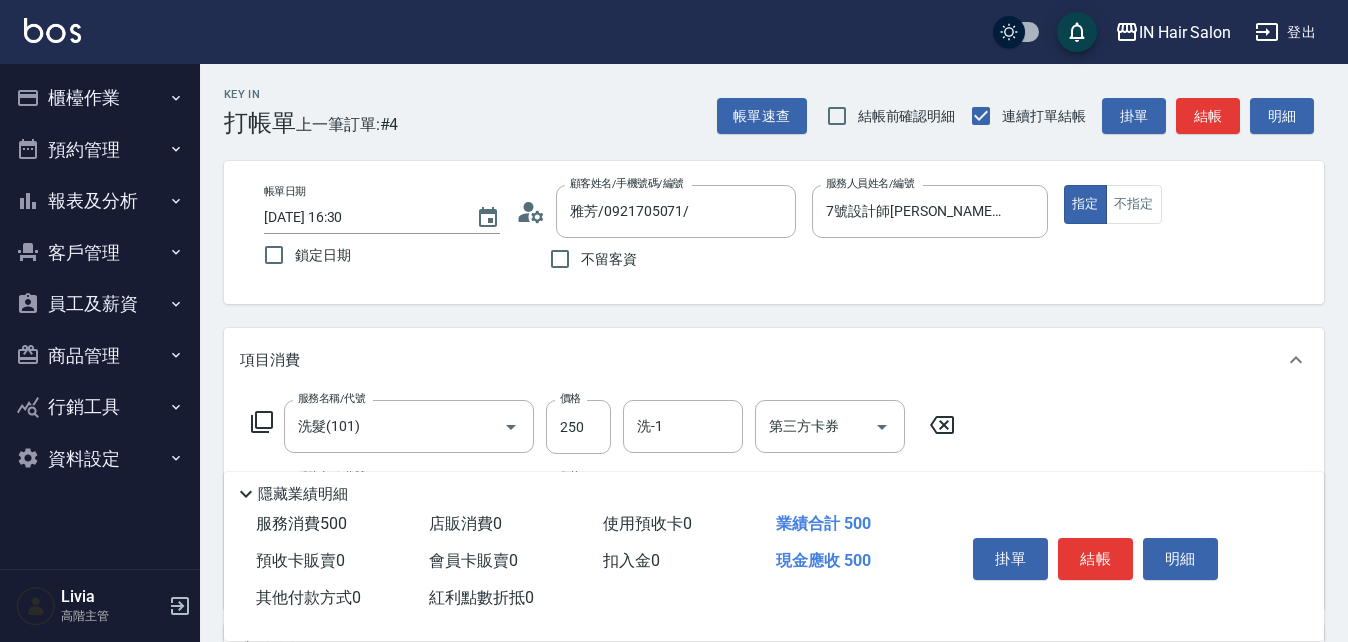 click 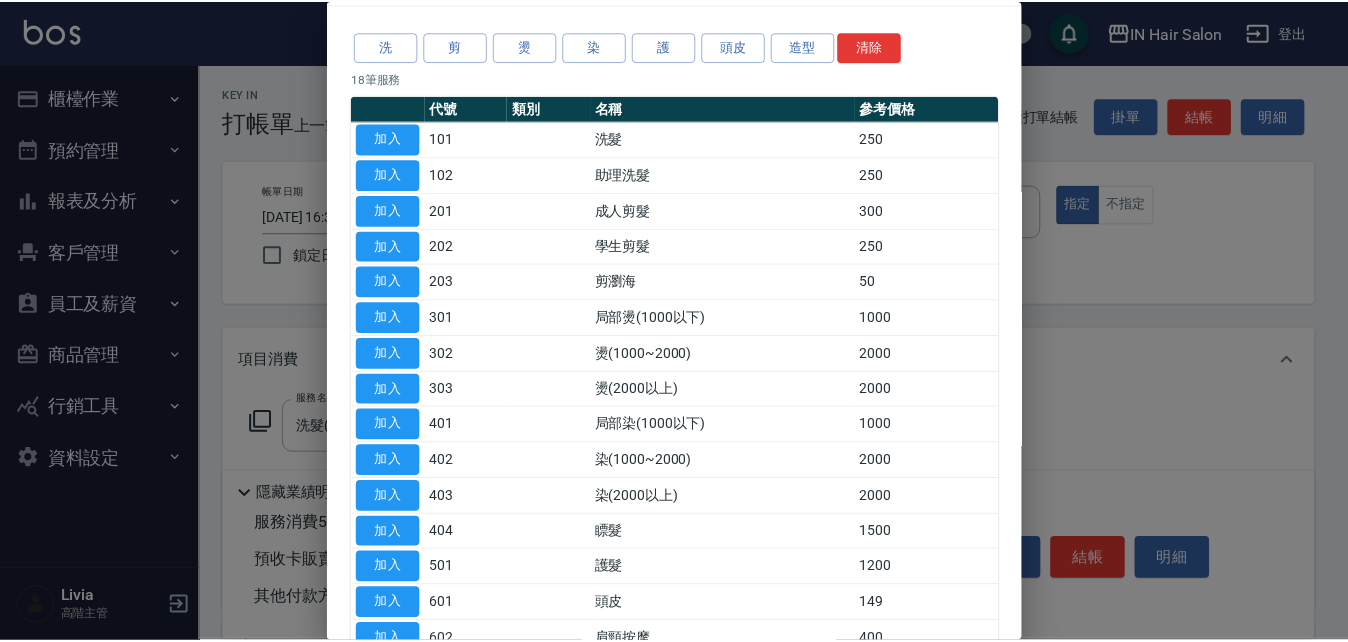 scroll, scrollTop: 299, scrollLeft: 0, axis: vertical 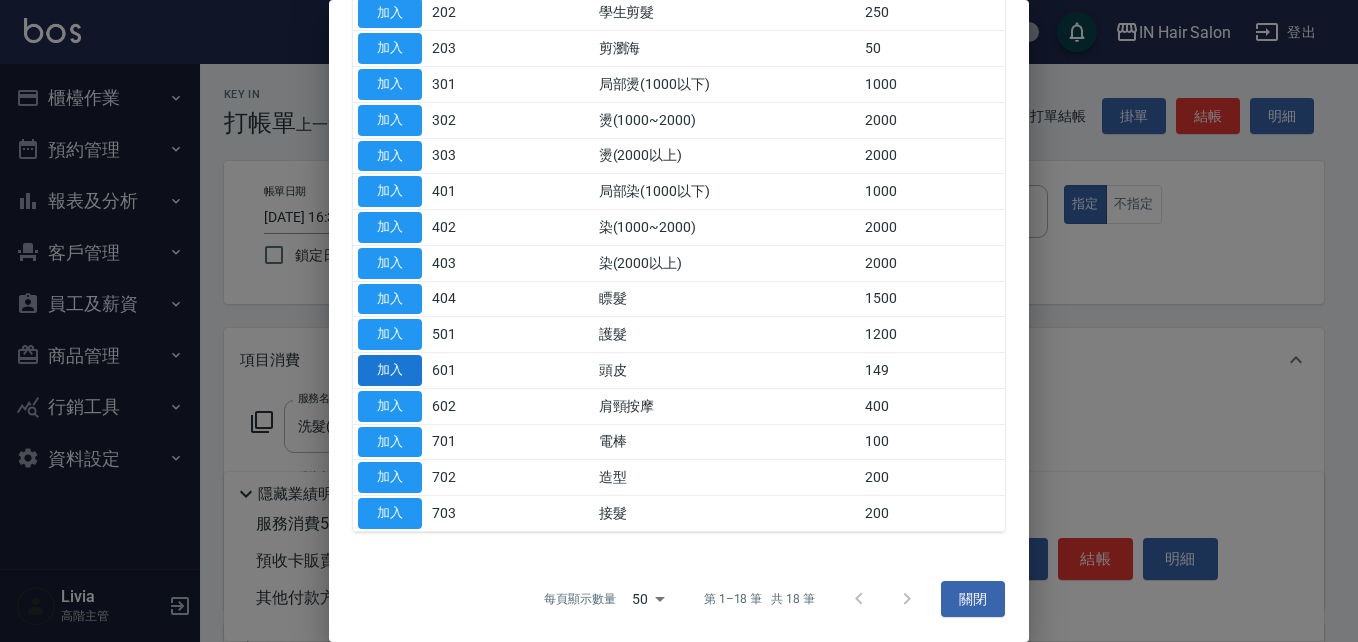 click on "加入" at bounding box center [390, 370] 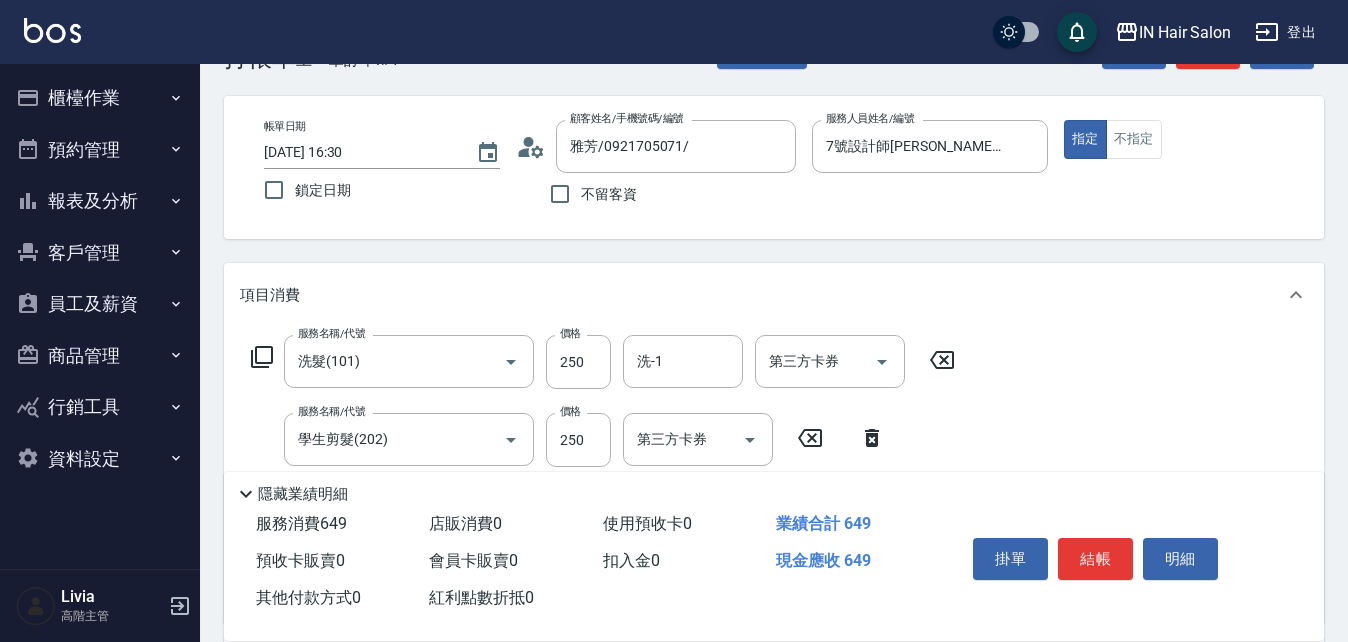 scroll, scrollTop: 200, scrollLeft: 0, axis: vertical 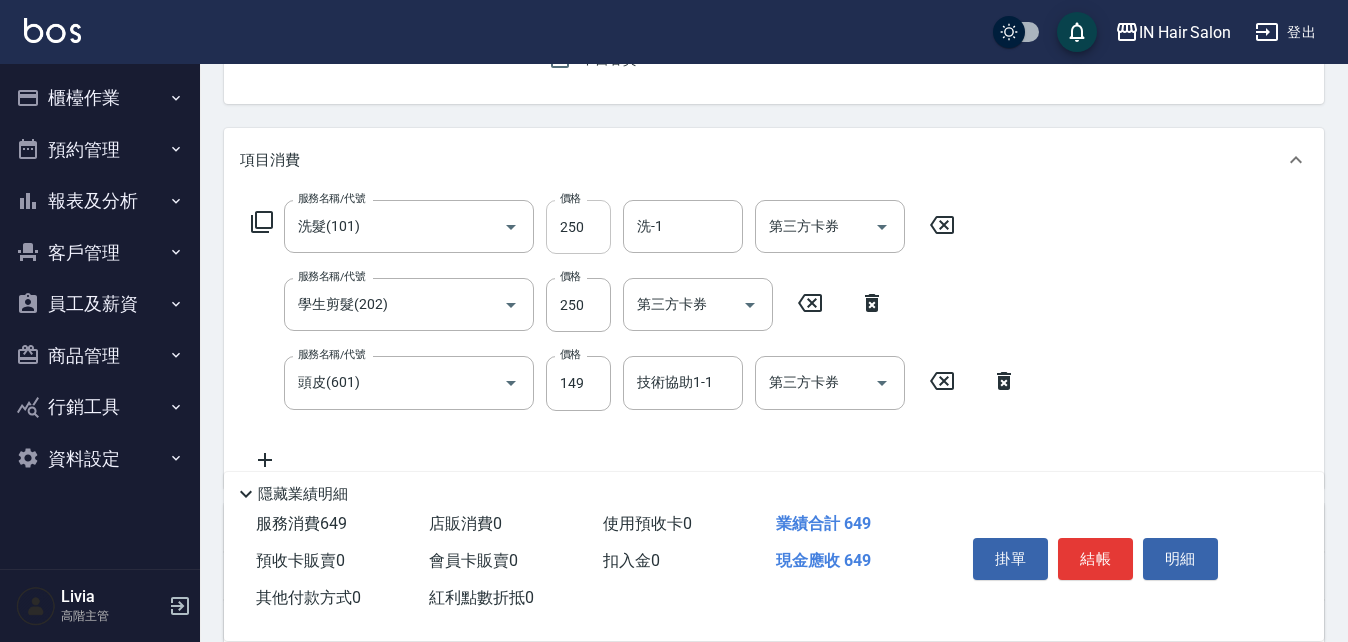 click on "250" at bounding box center [578, 227] 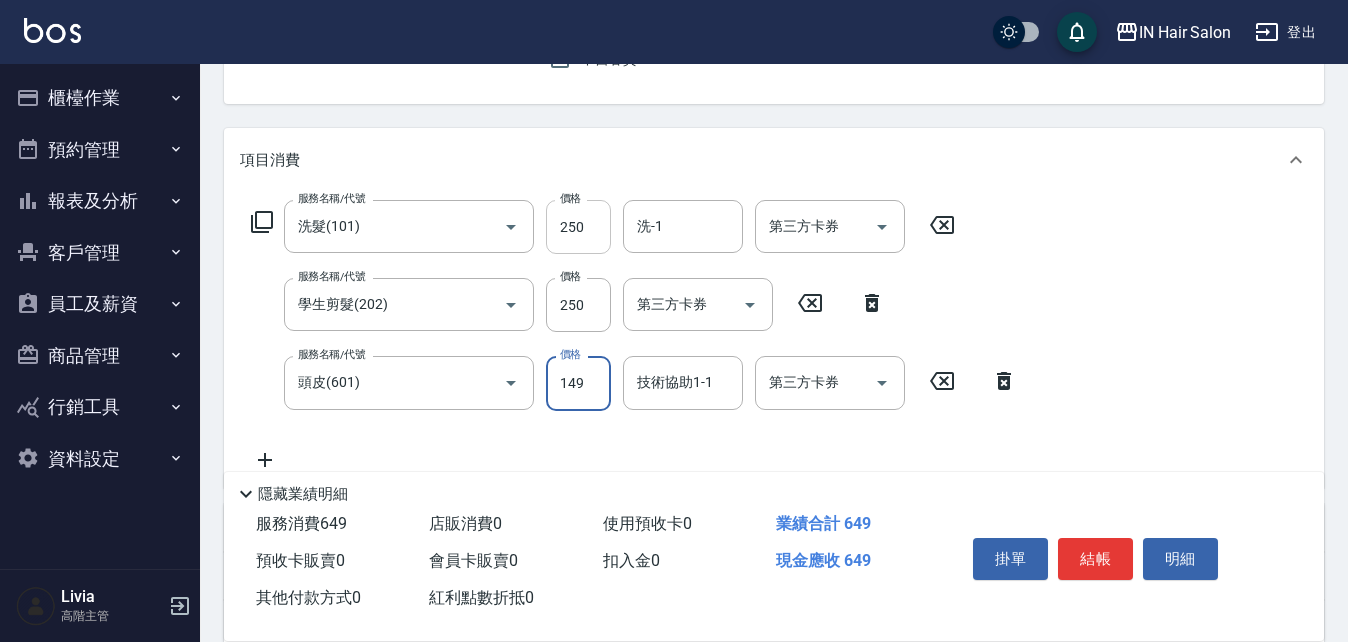 click on "250" at bounding box center [578, 227] 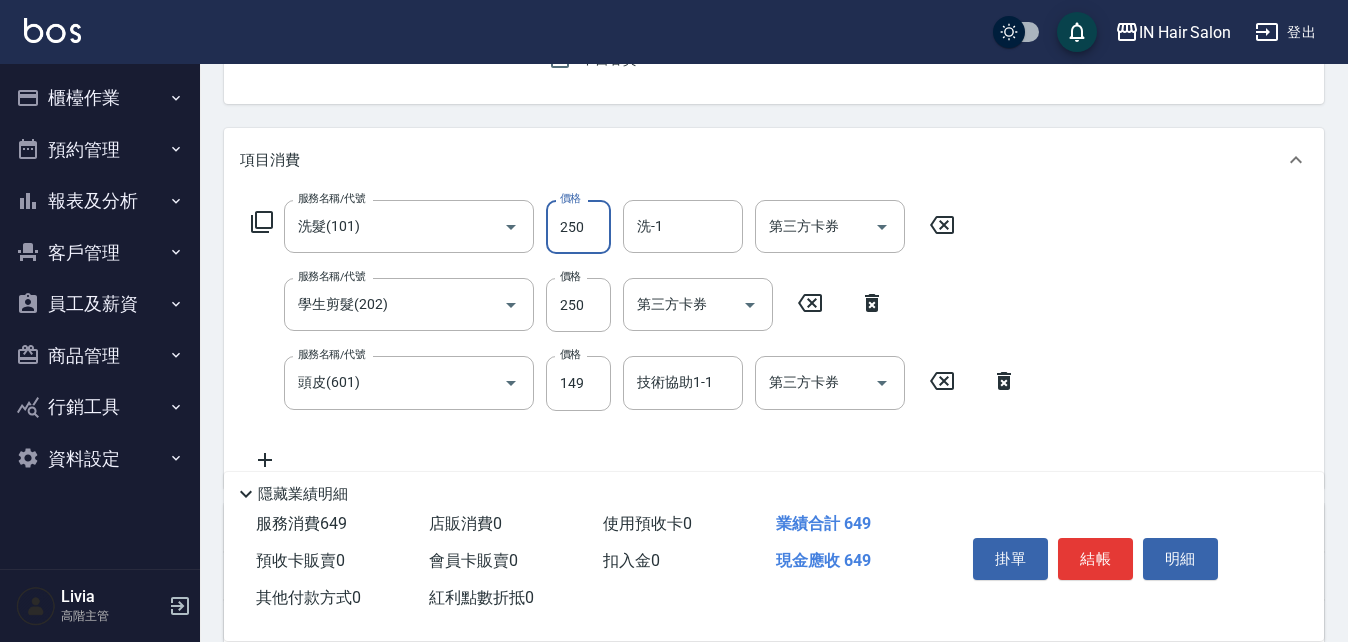 click on "250" at bounding box center (578, 227) 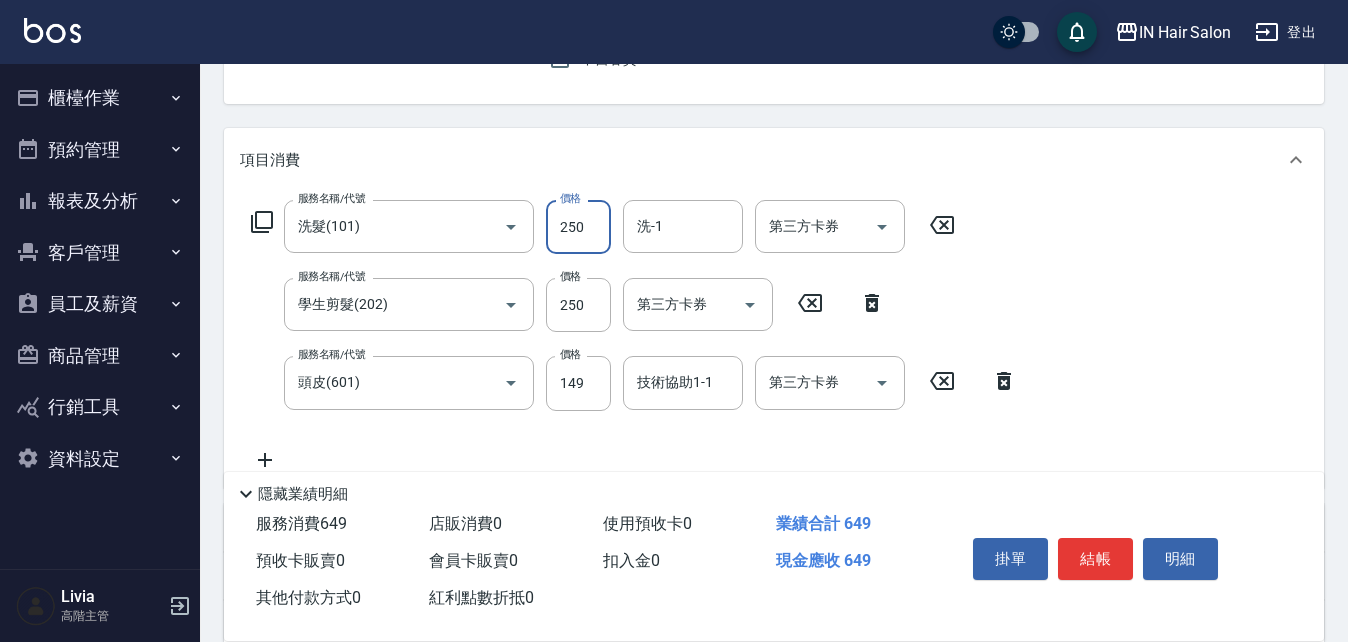 drag, startPoint x: 561, startPoint y: 229, endPoint x: 622, endPoint y: 228, distance: 61.008198 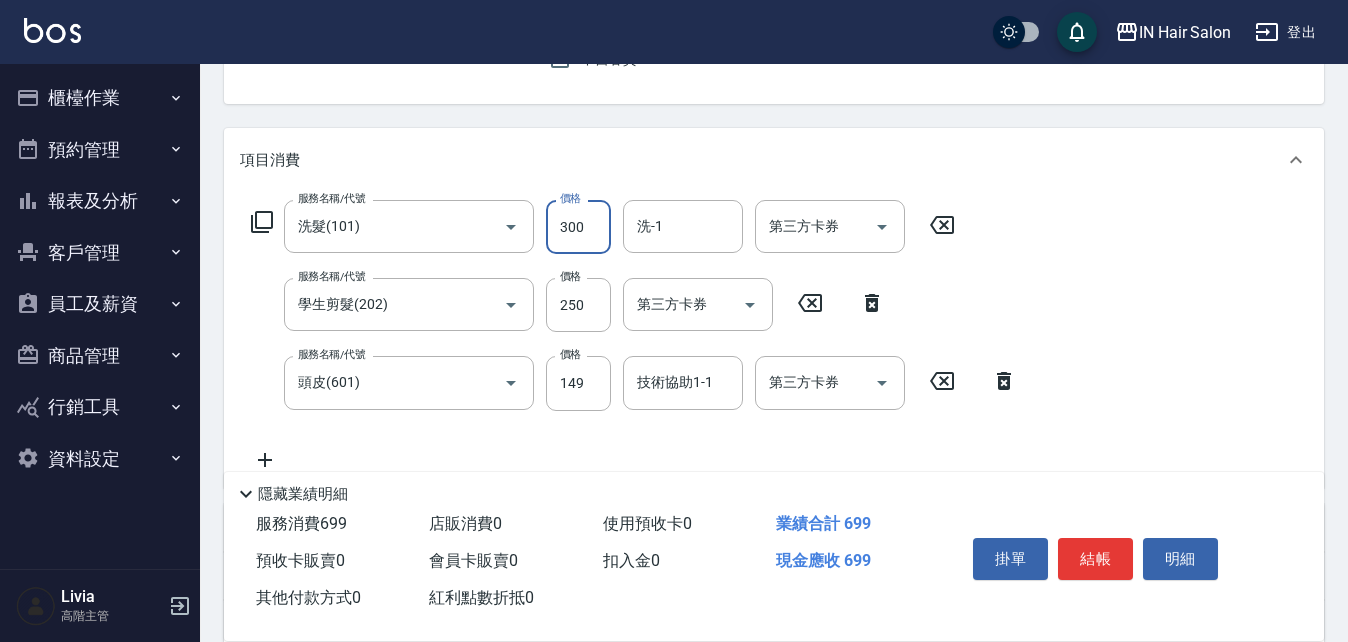 type on "300" 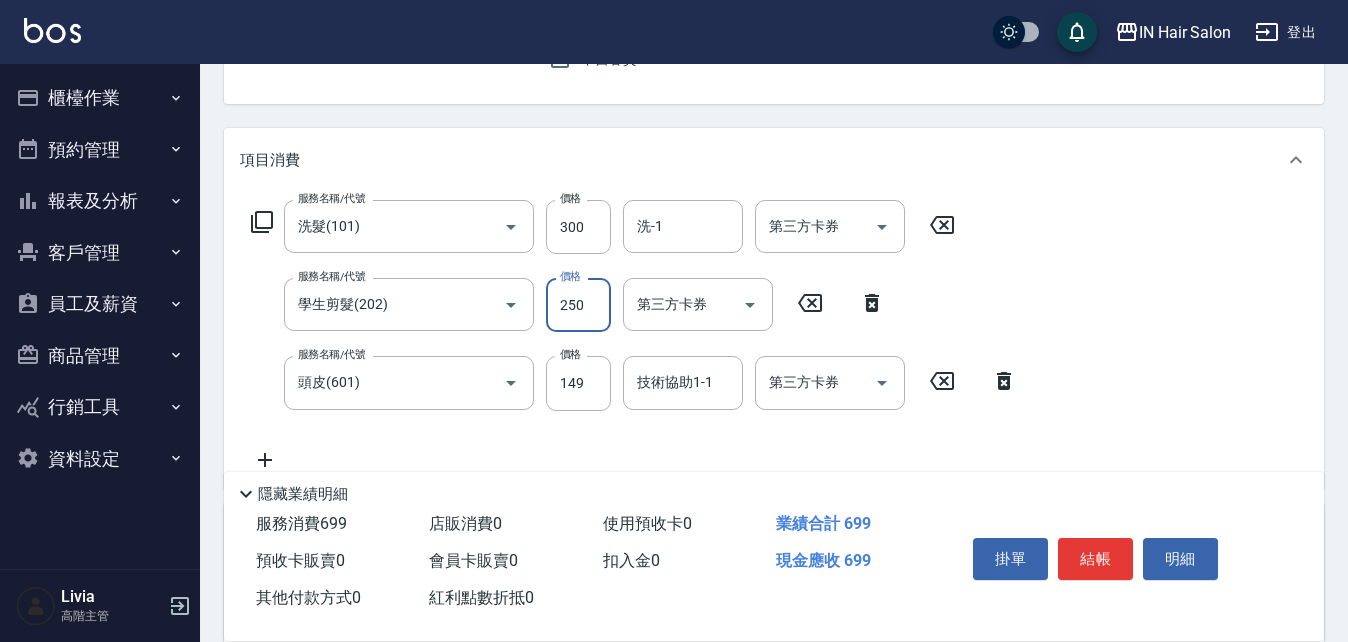 click on "250" at bounding box center [578, 305] 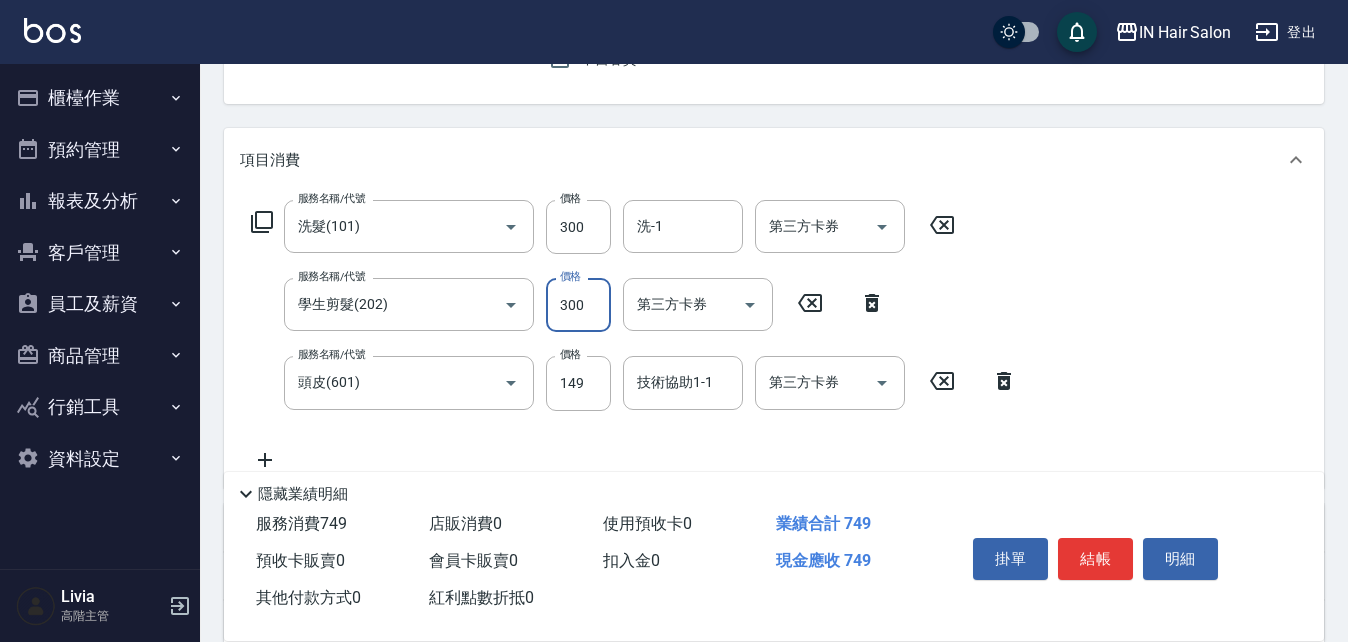 type on "300" 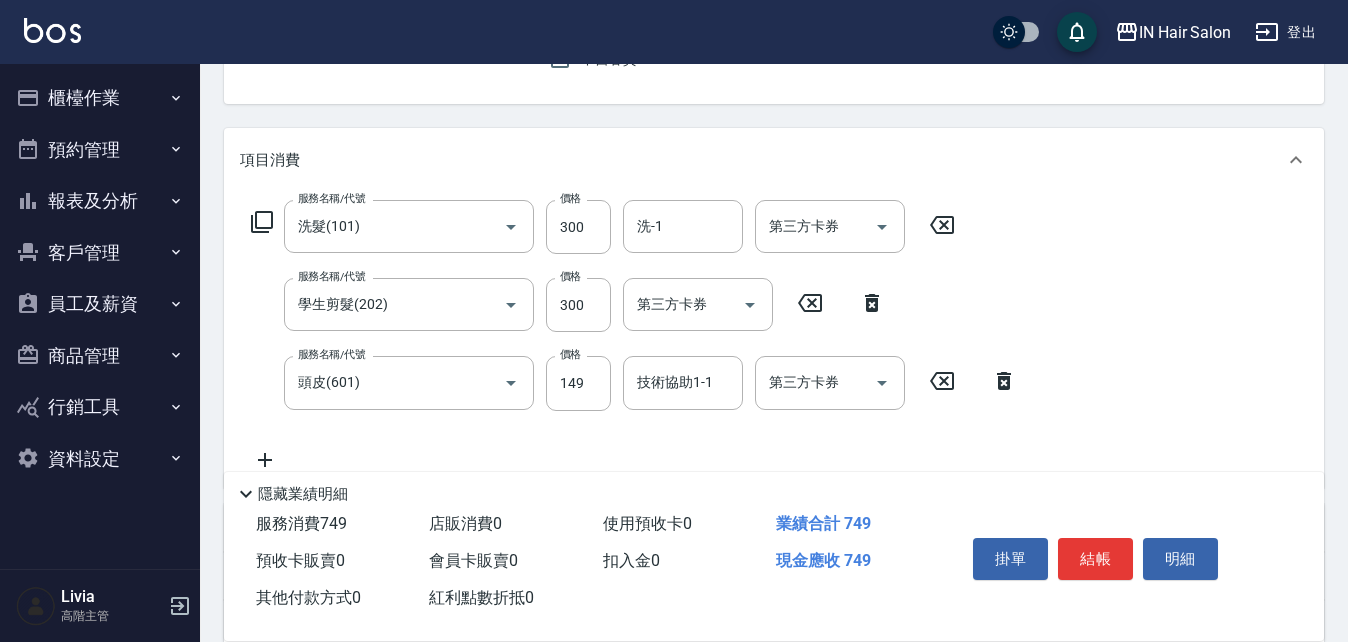click on "服務名稱/代號 洗髮(101) 服務名稱/代號 價格 300 價格 洗-1 洗-1 第三方卡券 第三方卡券 服務名稱/代號 學生剪髮(202) 服務名稱/代號 價格 300 價格 第三方卡券 第三方卡券 服務名稱/代號 頭皮(601) 服務名稱/代號 價格 149 價格 技術協助1-1 技術協助1-1 第三方卡券 第三方卡券" at bounding box center (634, 335) 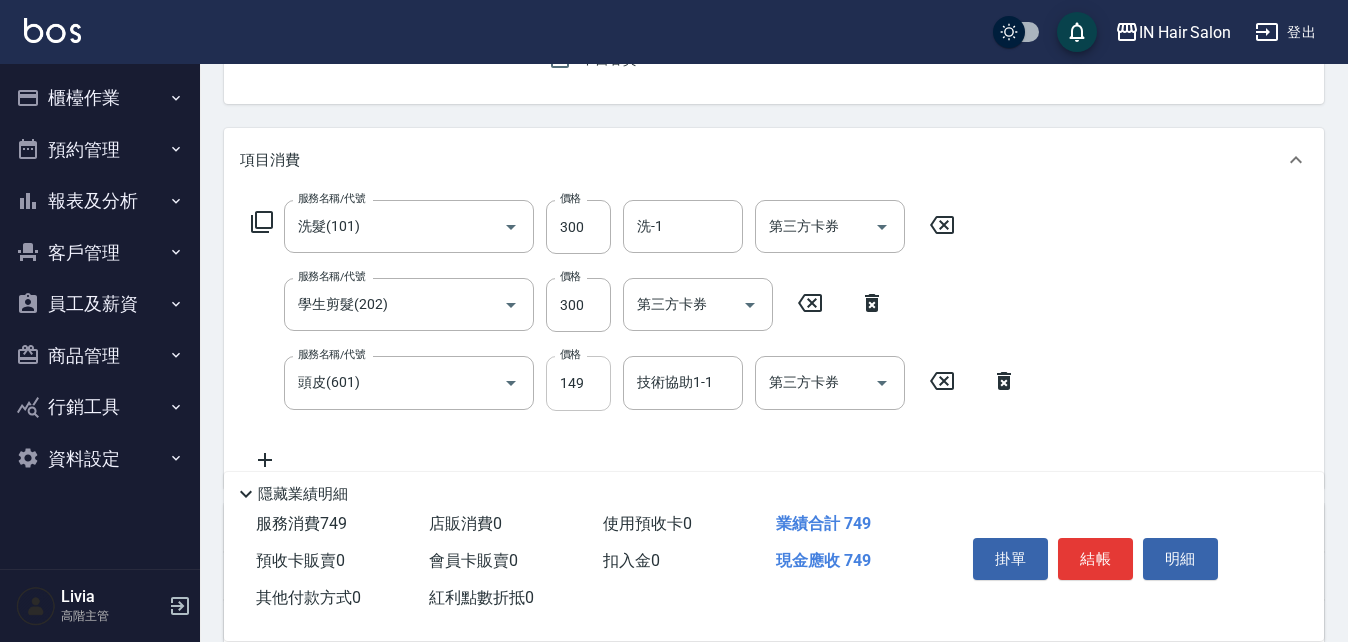 click on "149" at bounding box center [578, 383] 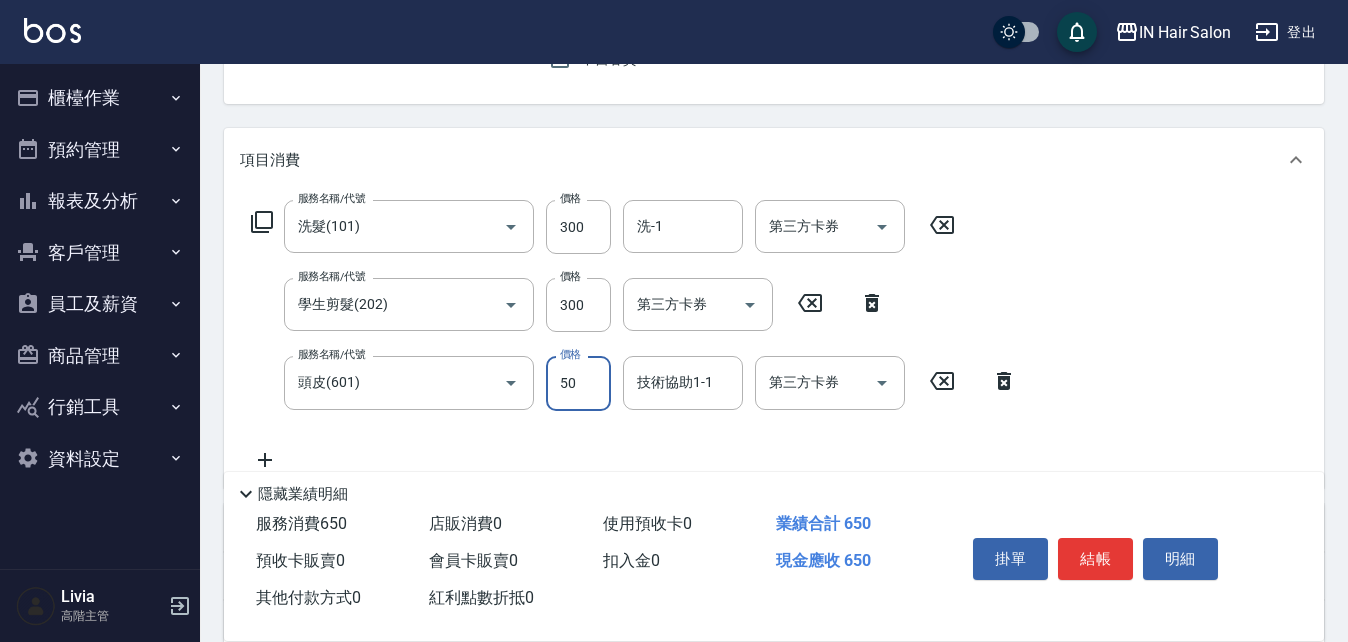 type on "50" 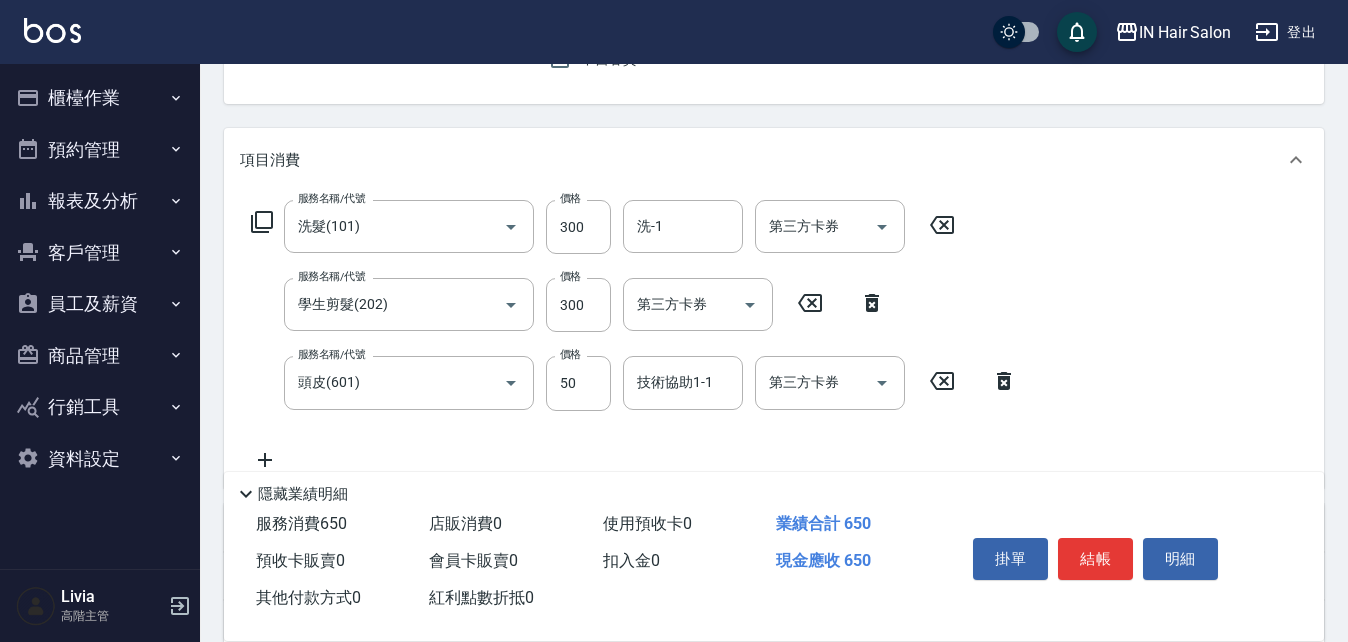 click on "服務名稱/代號 洗髮(101) 服務名稱/代號 價格 300 價格 洗-1 洗-1 第三方卡券 第三方卡券 服務名稱/代號 學生剪髮(202) 服務名稱/代號 價格 300 價格 第三方卡券 第三方卡券 服務名稱/代號 頭皮(601) 服務名稱/代號 價格 50 價格 技術協助1-1 技術協助1-1 第三方卡券 第三方卡券" at bounding box center (634, 335) 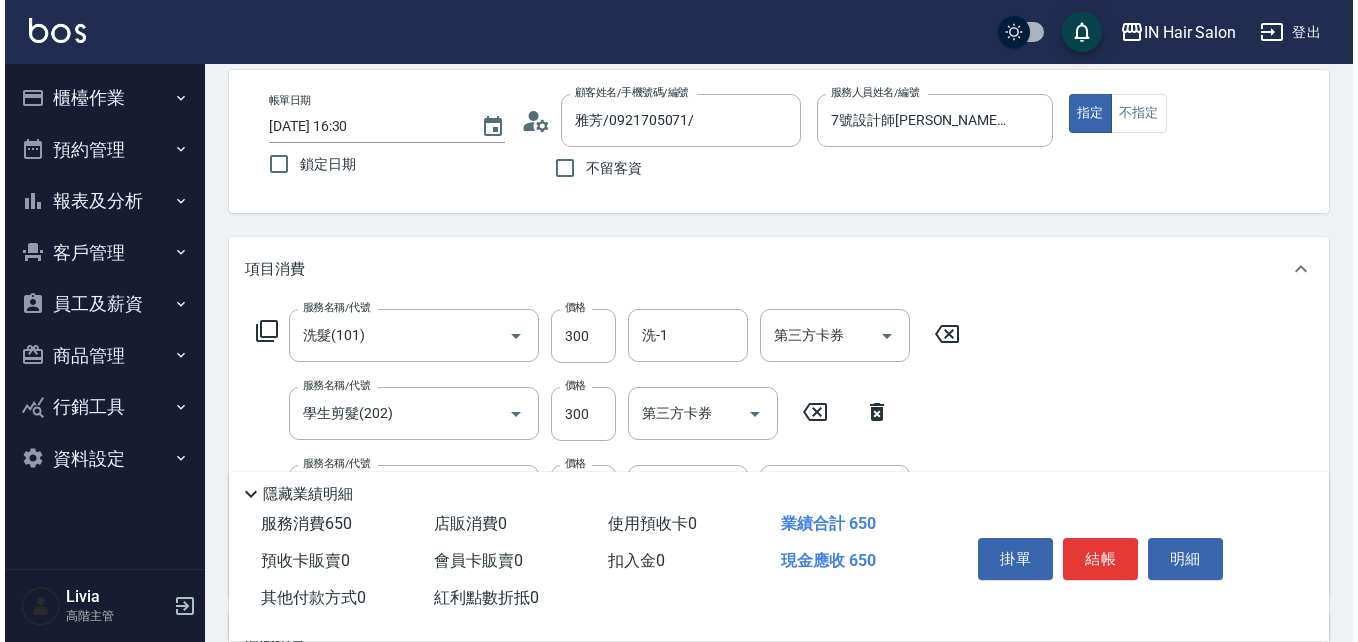 scroll, scrollTop: 0, scrollLeft: 0, axis: both 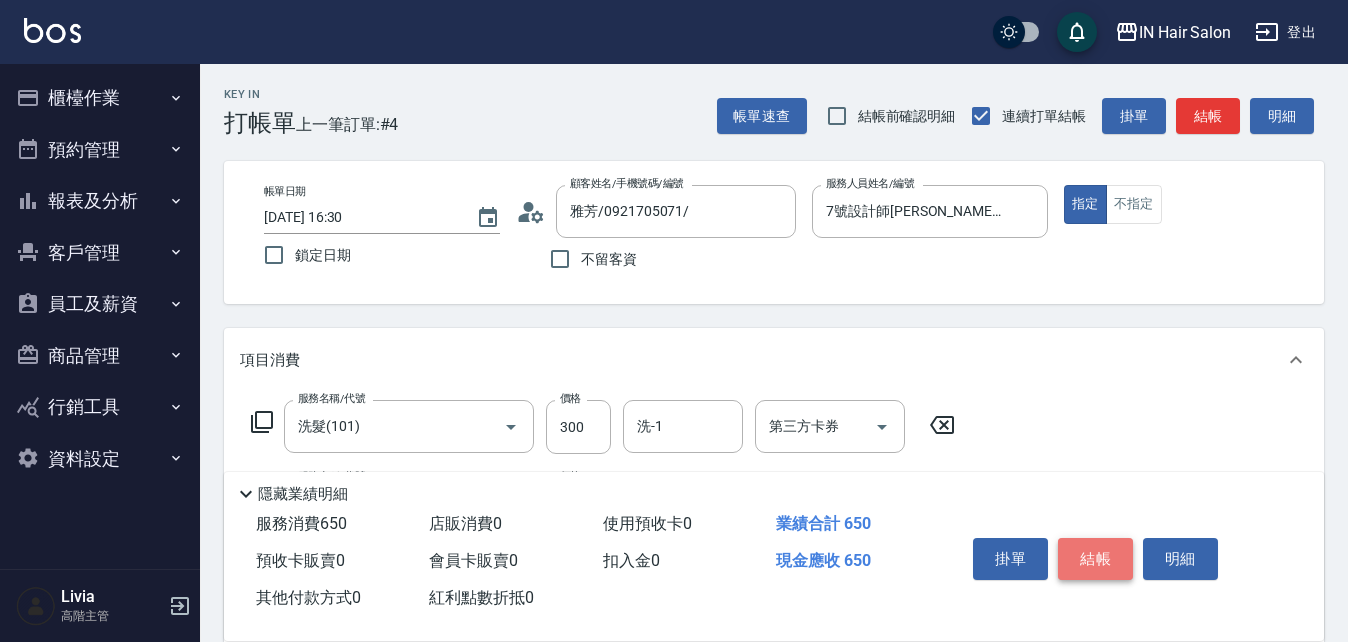 click on "結帳" at bounding box center [1095, 559] 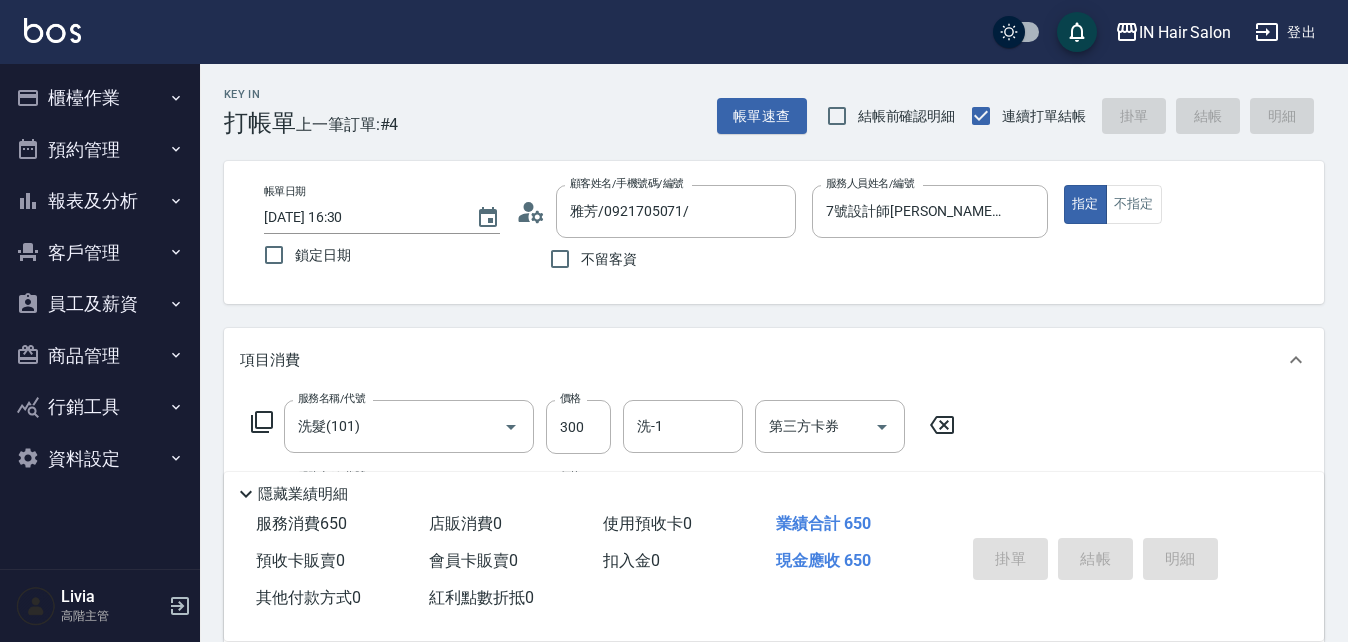 type on "[DATE] 16:31" 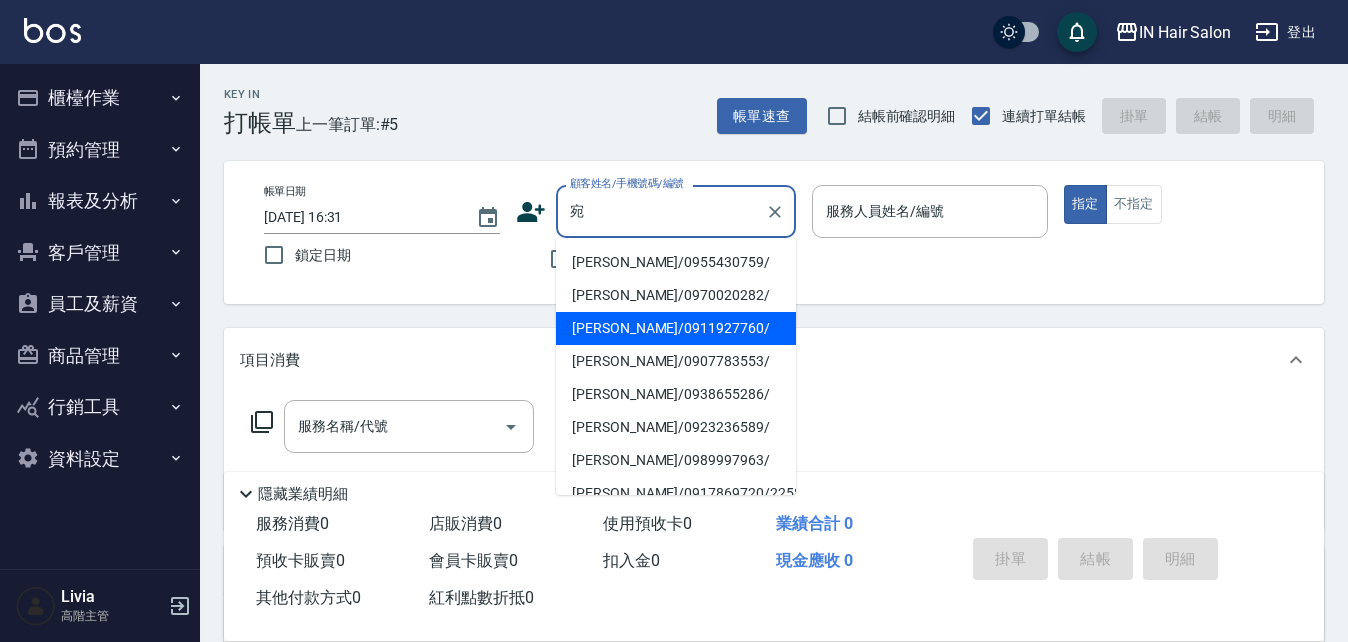 click on "[PERSON_NAME]/0911927760/" at bounding box center [676, 328] 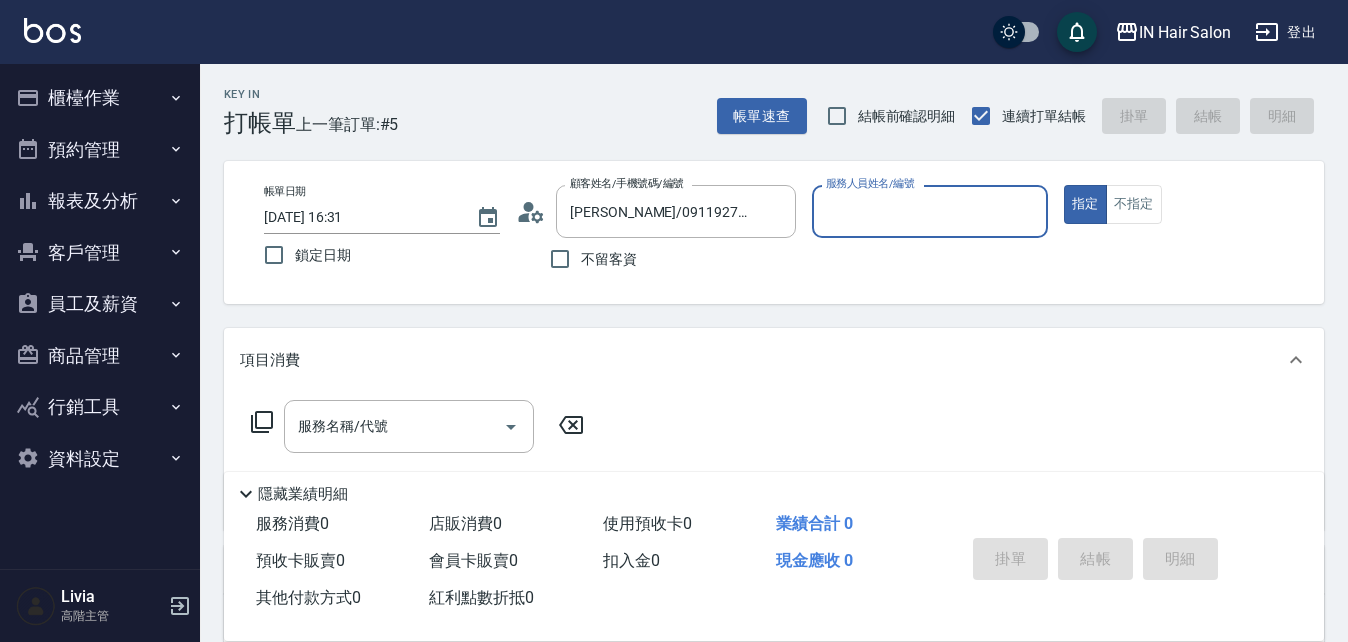 type on "8號店長Livia-8" 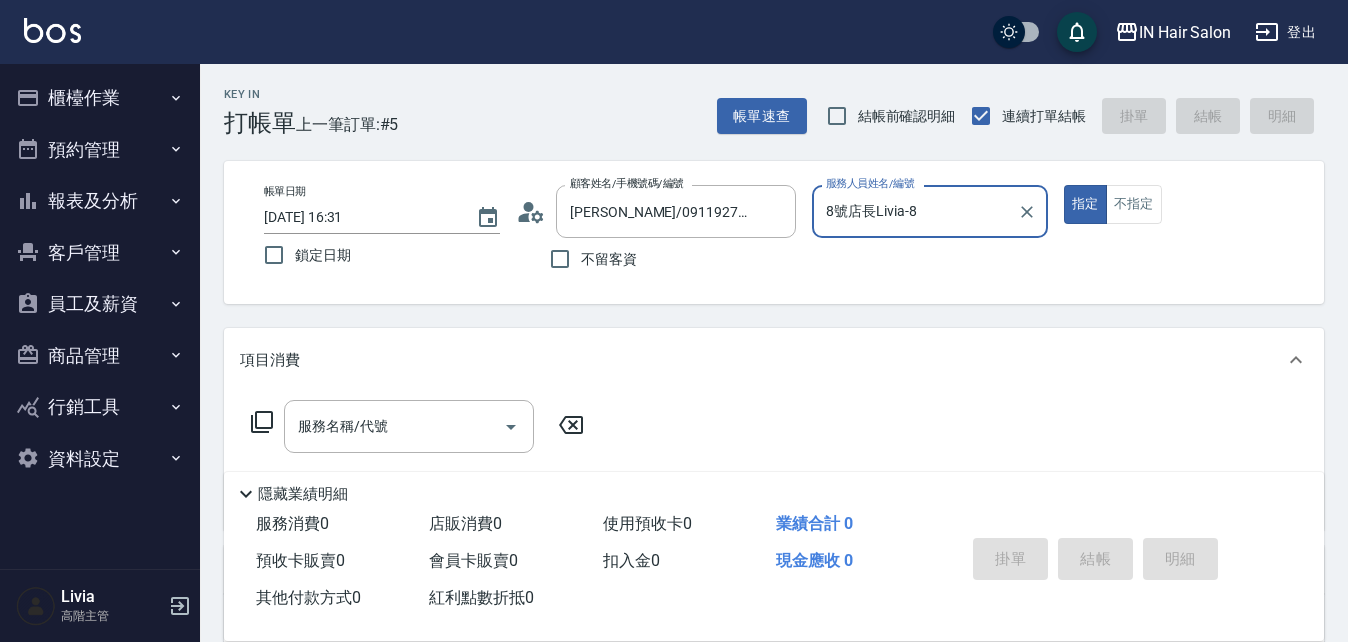 click 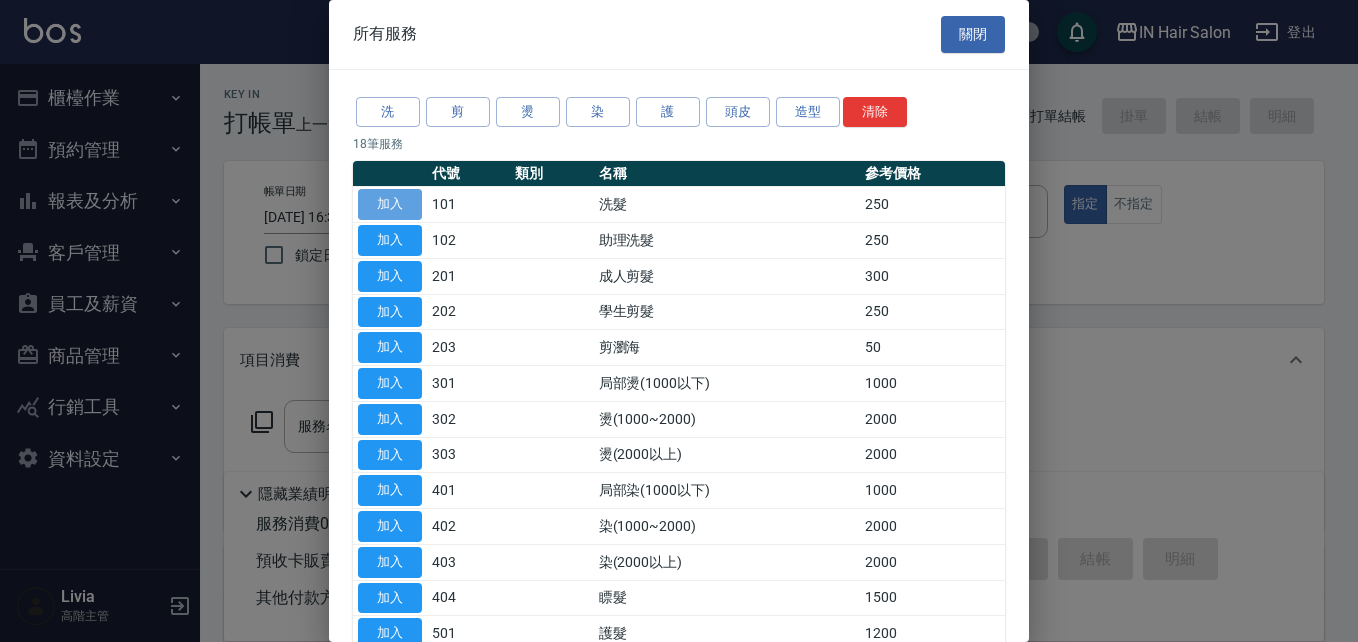 drag, startPoint x: 393, startPoint y: 203, endPoint x: 425, endPoint y: 245, distance: 52.801514 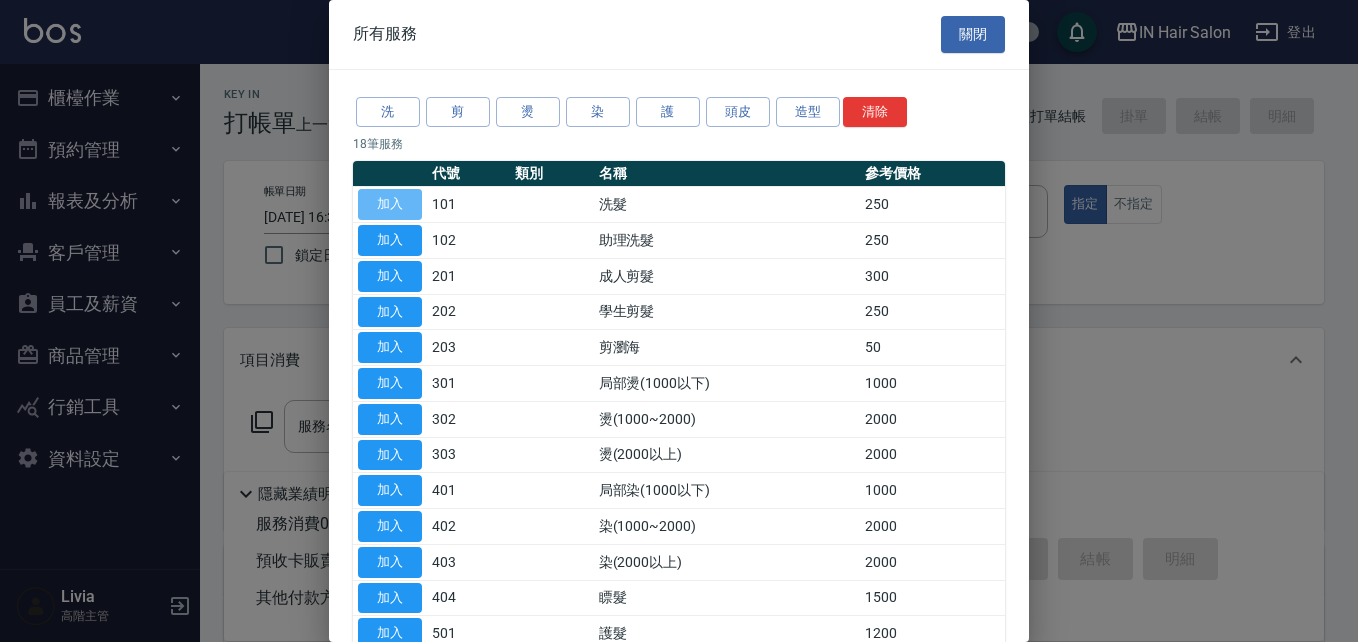 click on "加入" at bounding box center (390, 204) 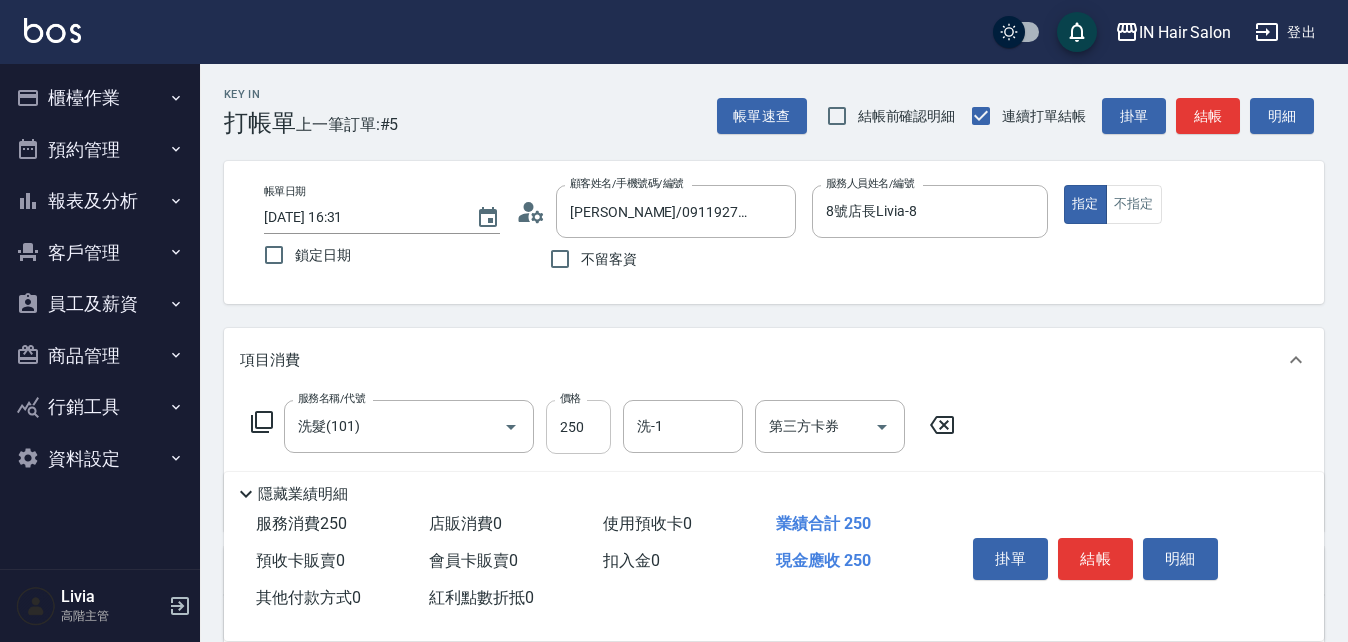 click on "250" at bounding box center (578, 427) 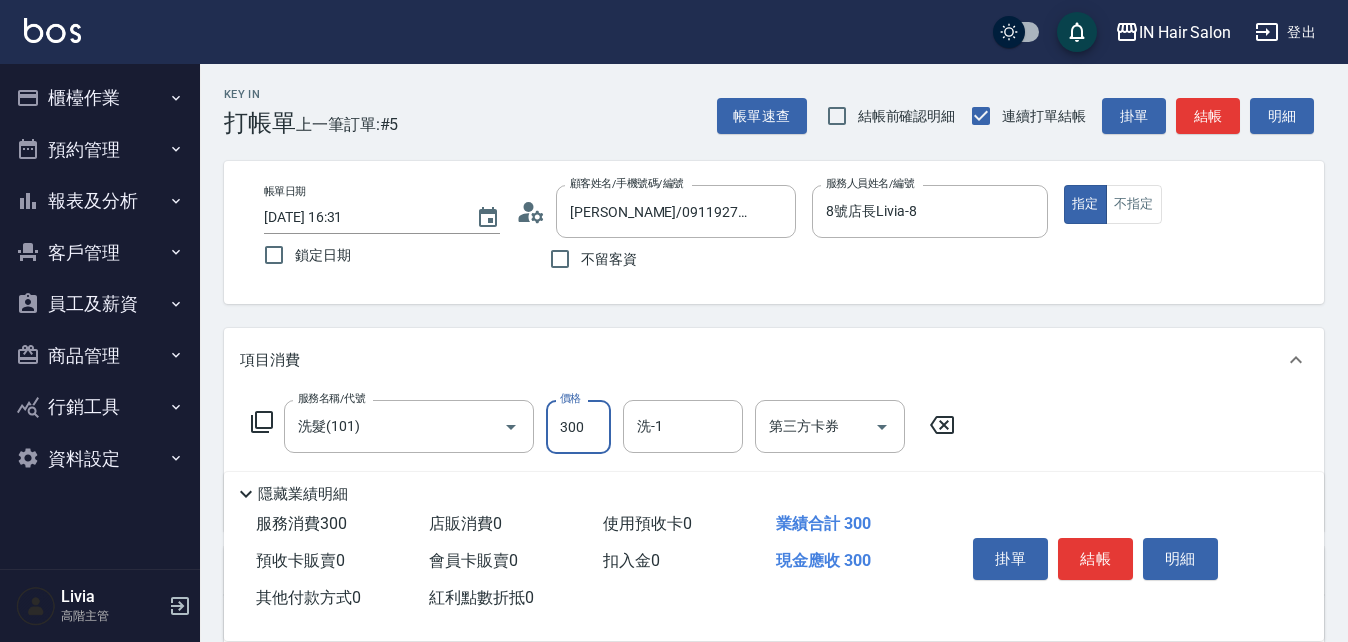 type on "300" 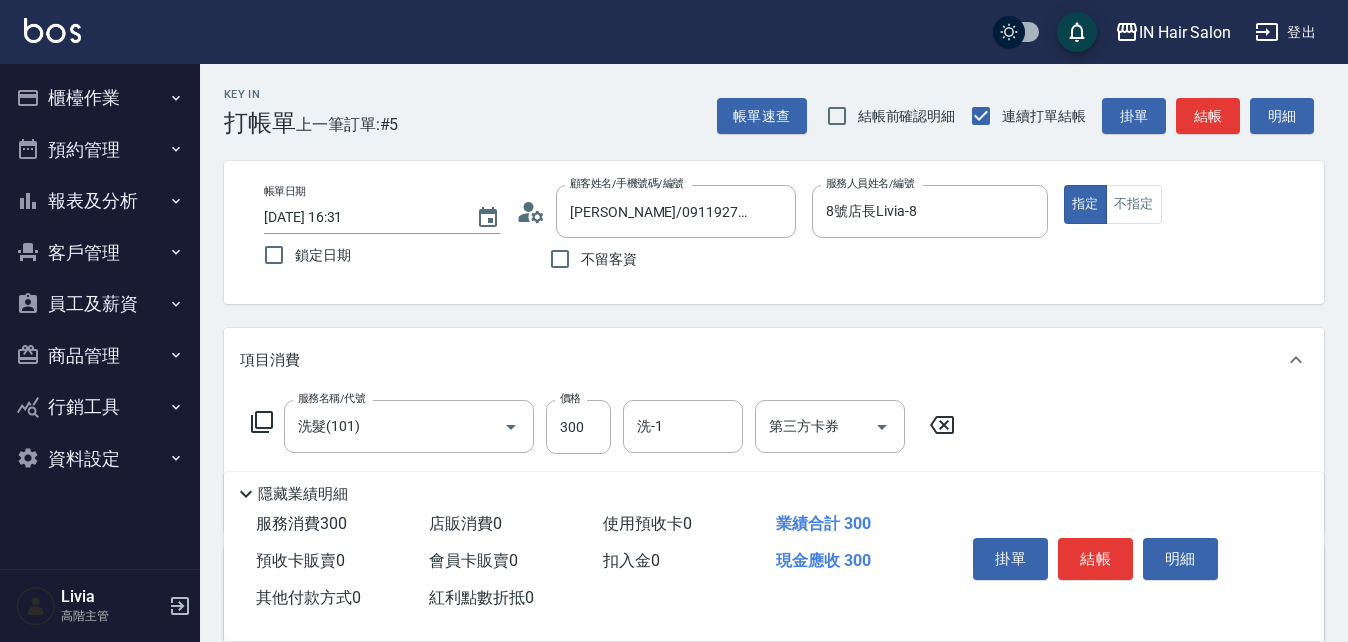 click on "服務名稱/代號 洗髮(101) 服務名稱/代號 價格 300 價格 洗-1 洗-1 第三方卡券 第三方卡券" at bounding box center (774, 461) 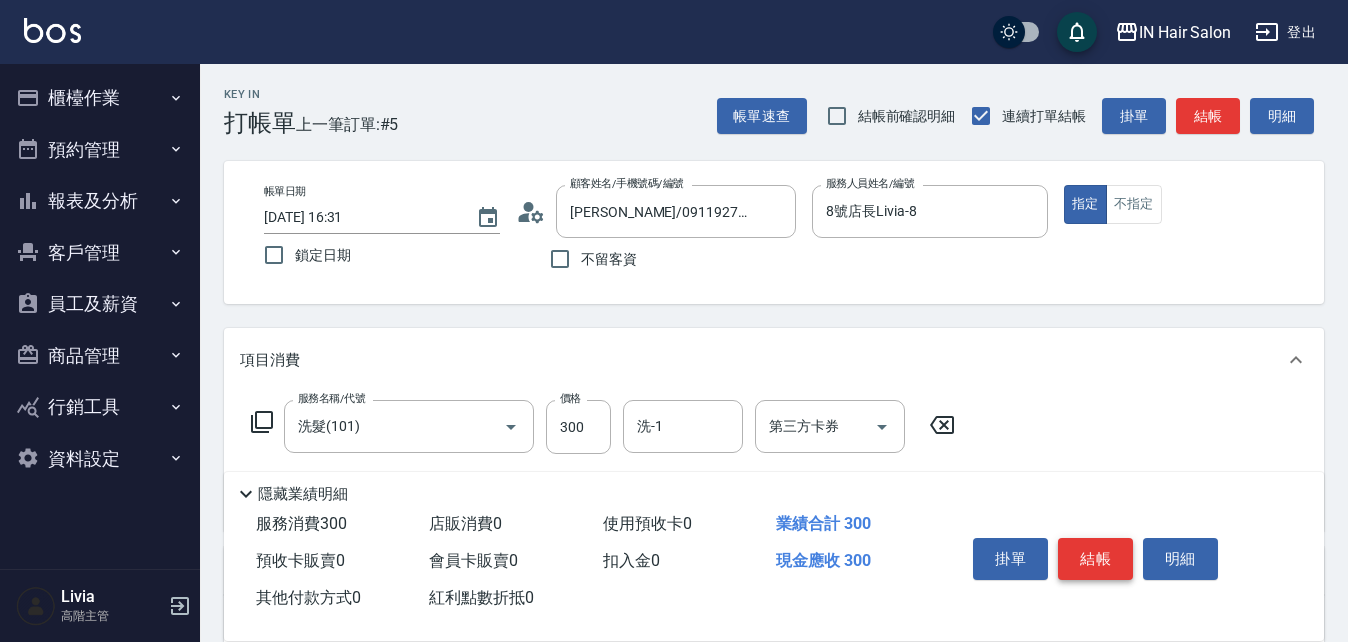 click on "結帳" at bounding box center [1095, 559] 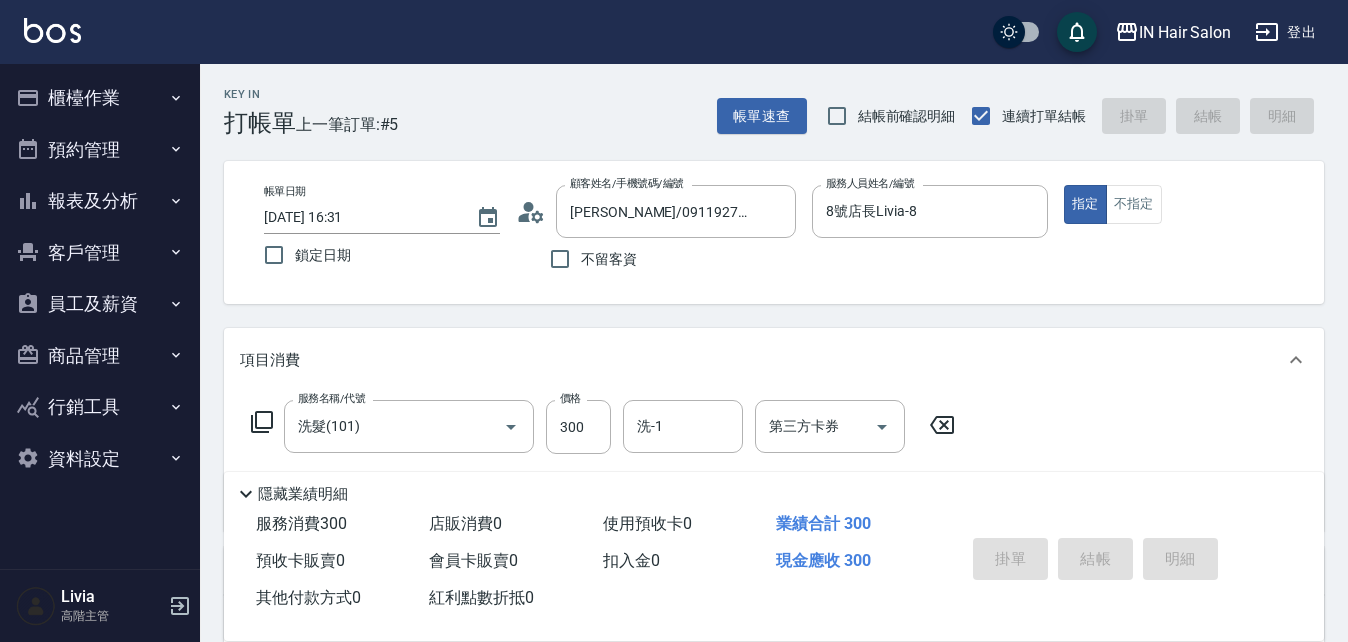 type 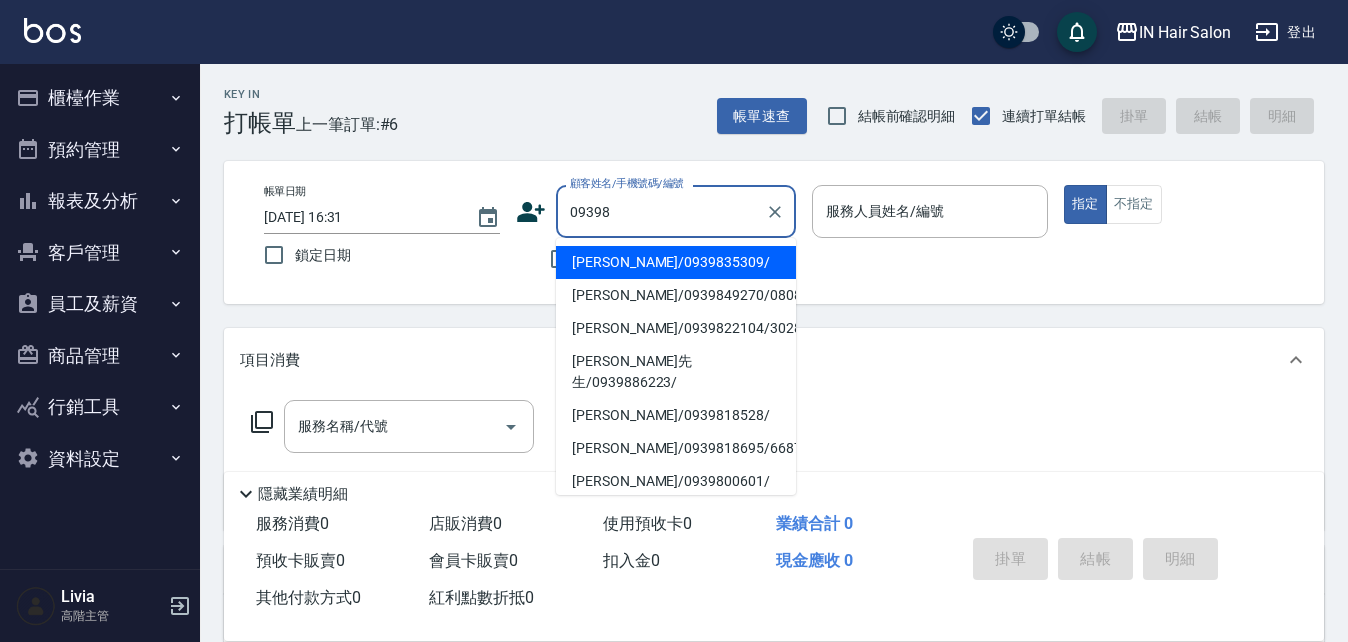 click on "[PERSON_NAME]/0939835309/" at bounding box center [676, 262] 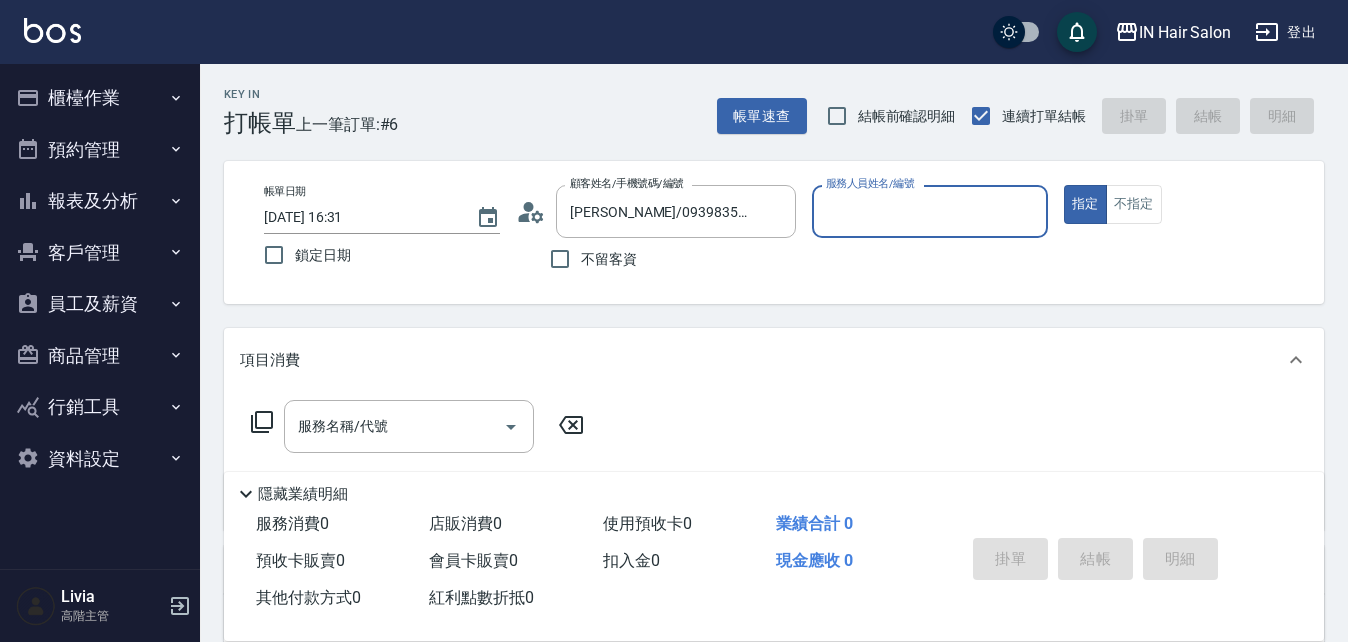 type on "8號店長Livia-8" 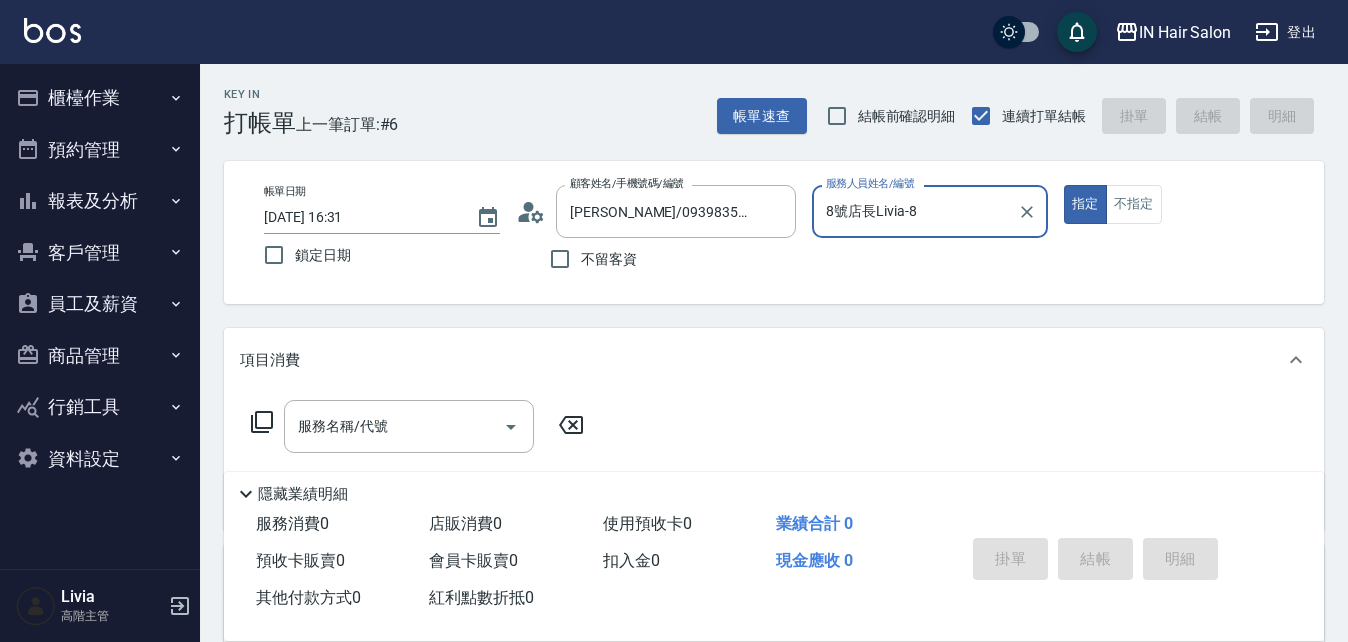 click 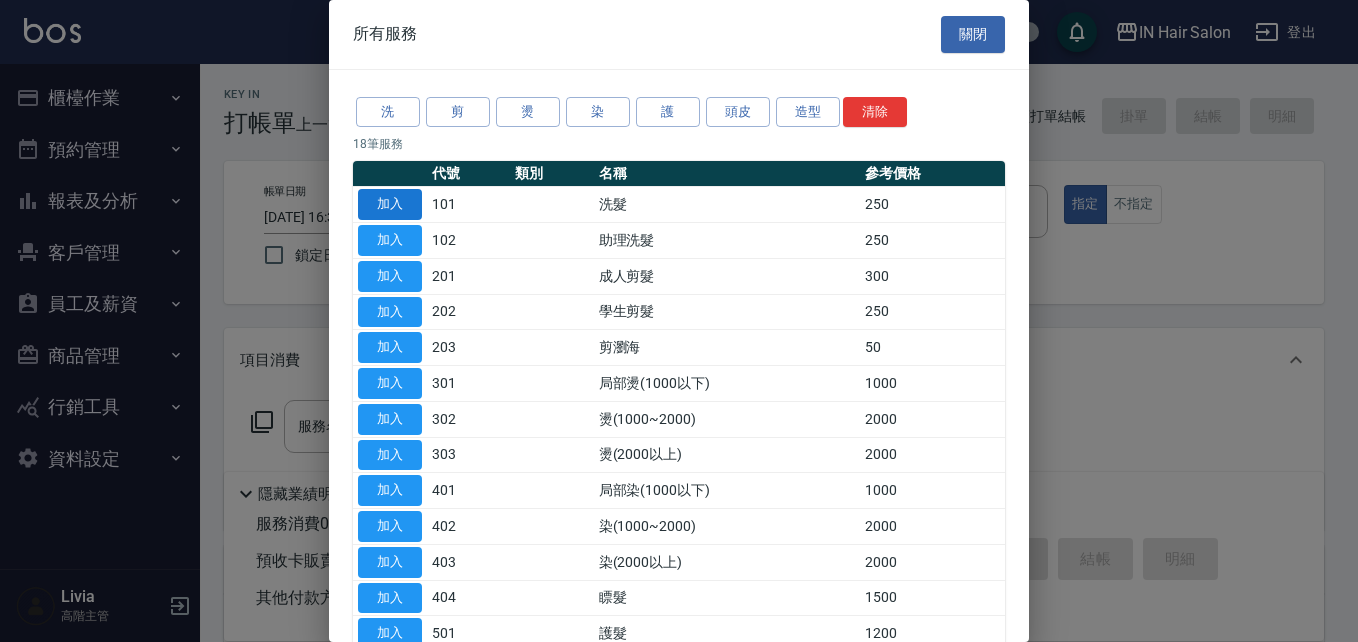 drag, startPoint x: 399, startPoint y: 195, endPoint x: 399, endPoint y: 208, distance: 13 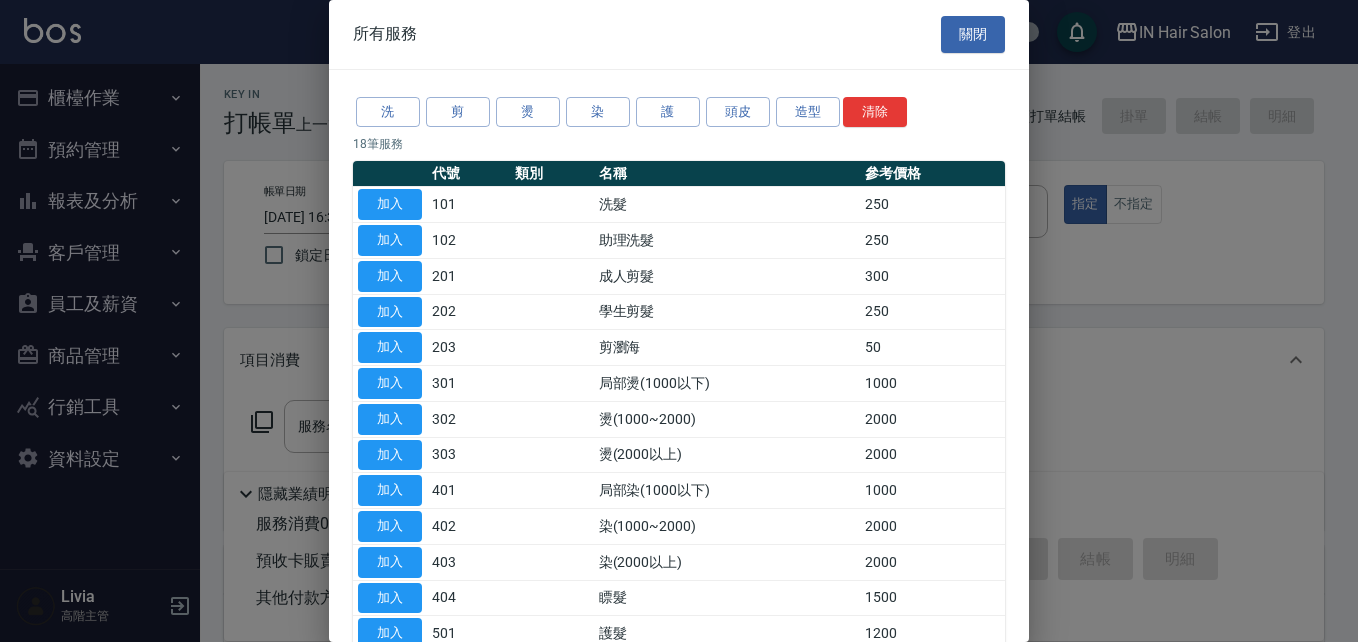 click on "加入" at bounding box center (390, 204) 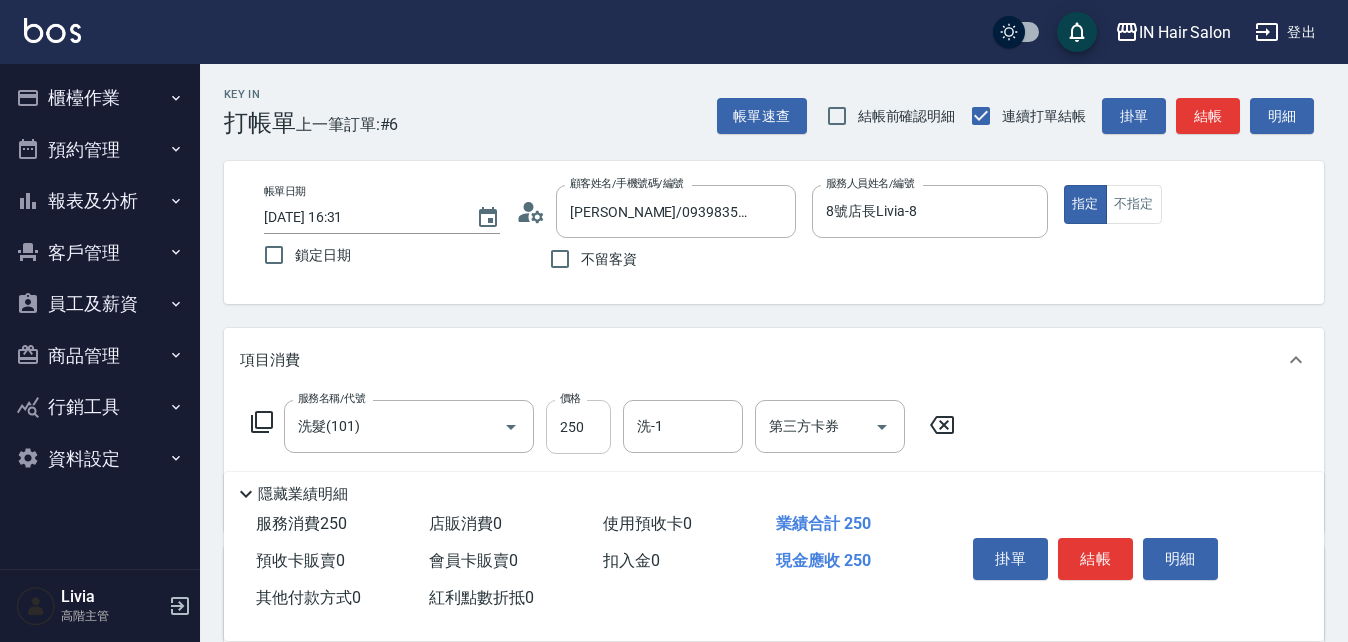 click on "250" at bounding box center [578, 427] 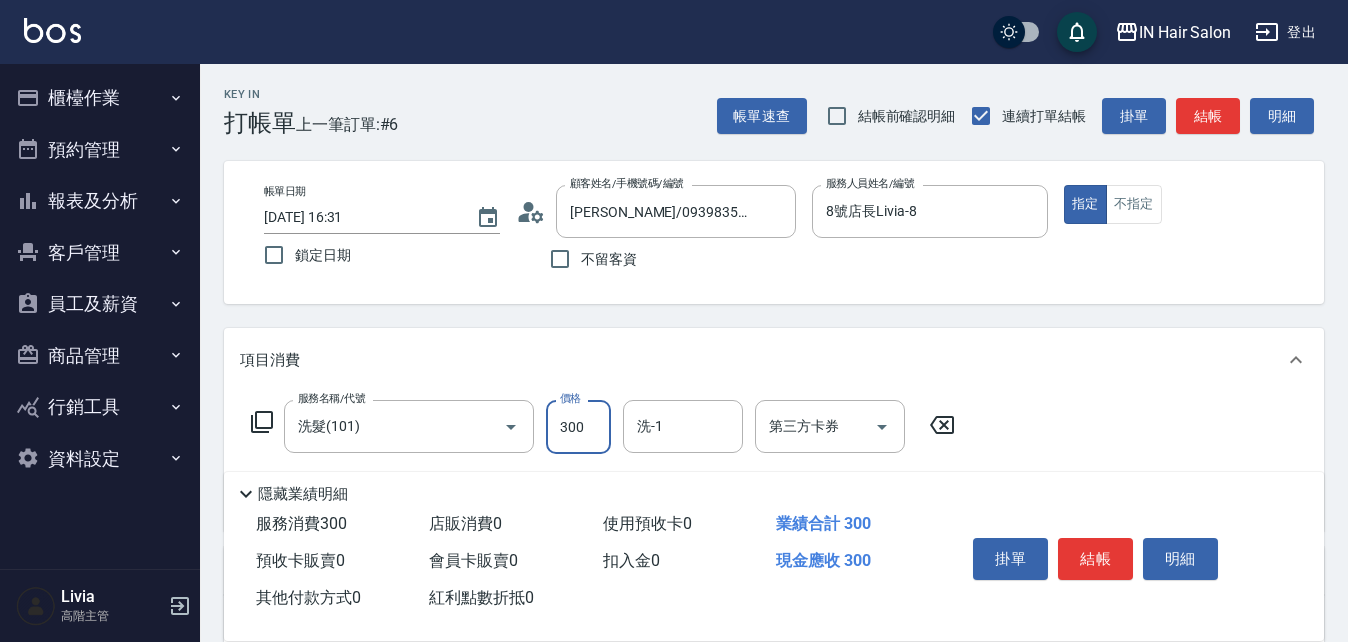 type on "300" 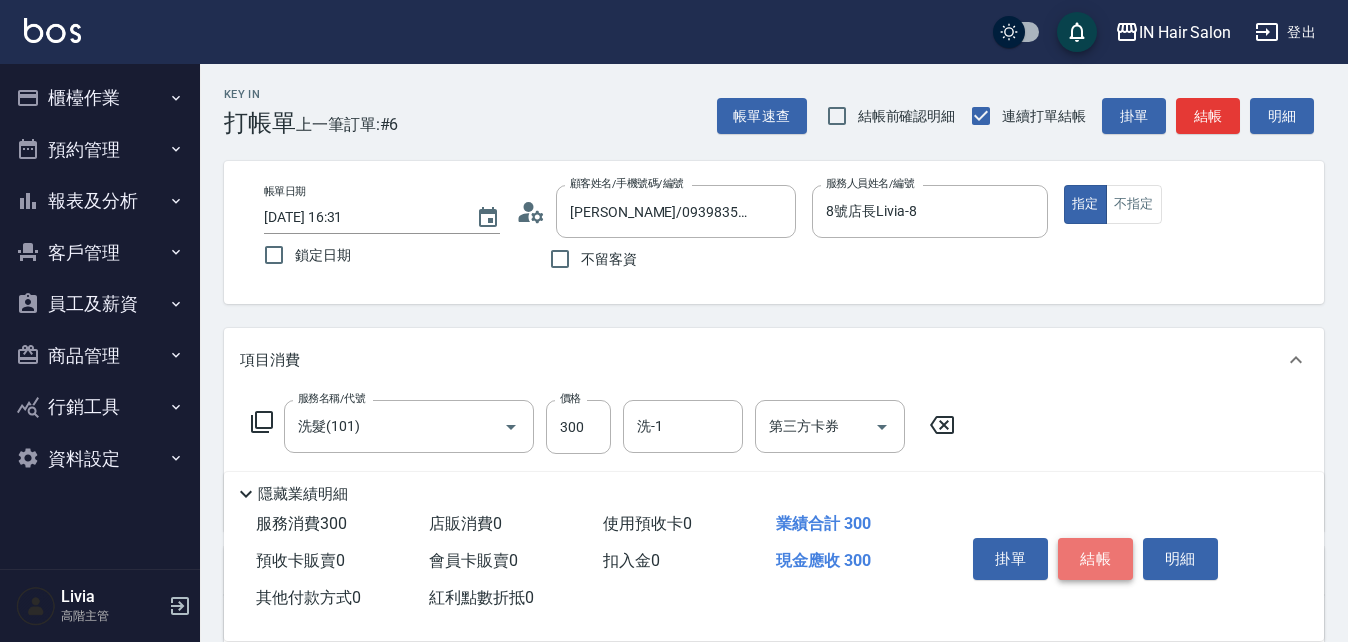 click on "結帳" at bounding box center [1095, 559] 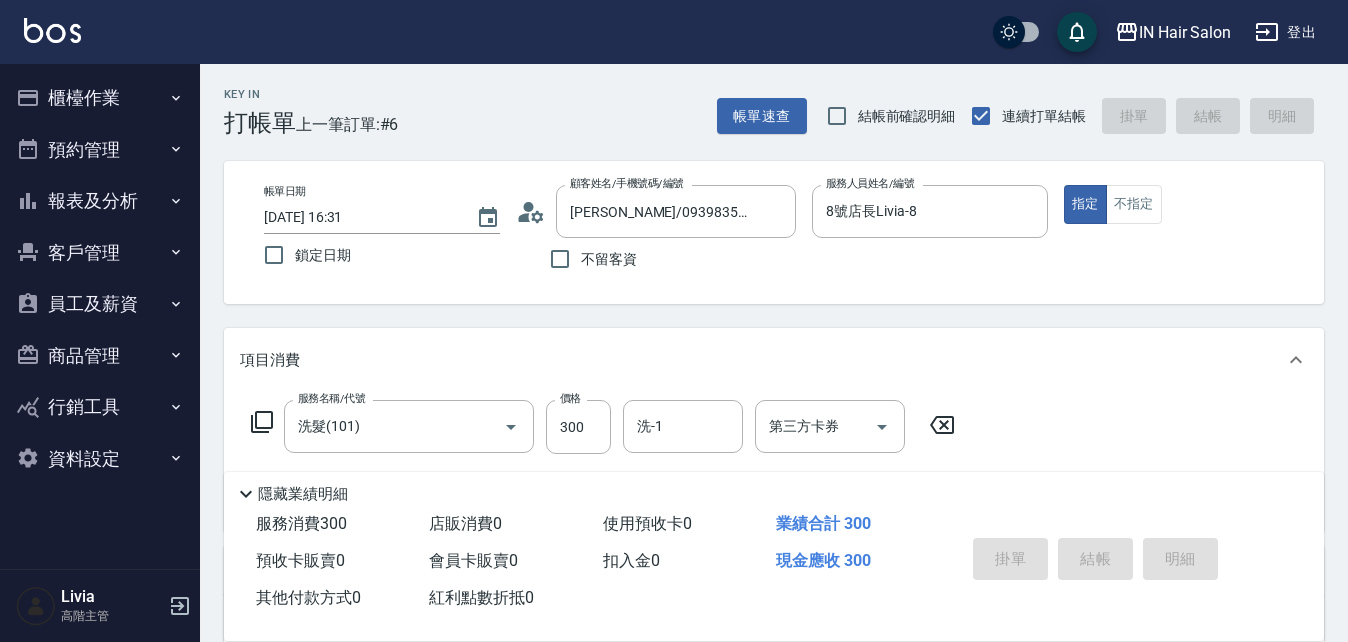 type 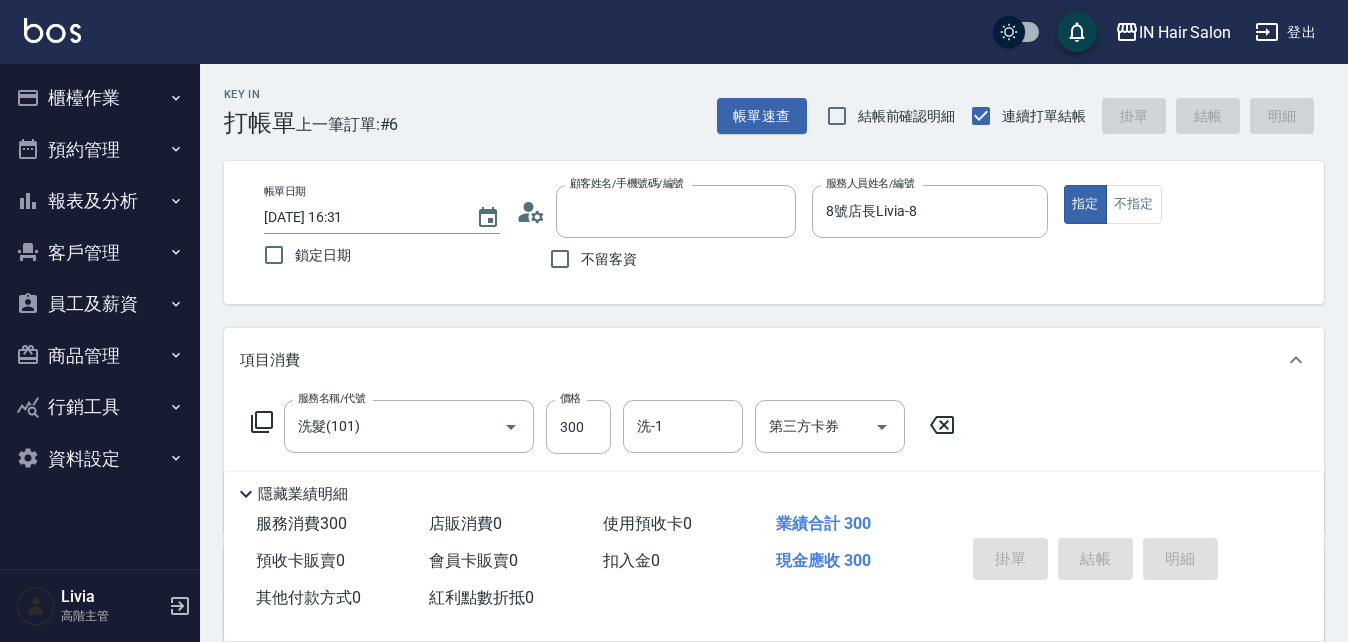type 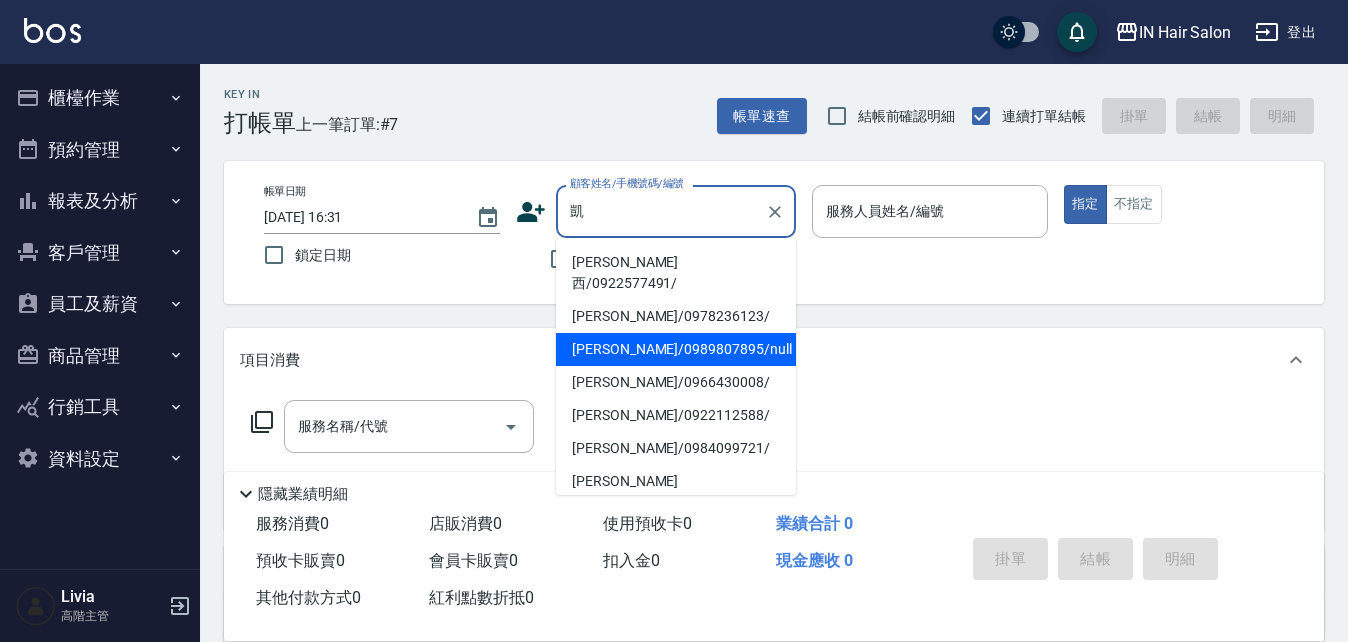 click on "[PERSON_NAME]/0989807895/null" at bounding box center (676, 349) 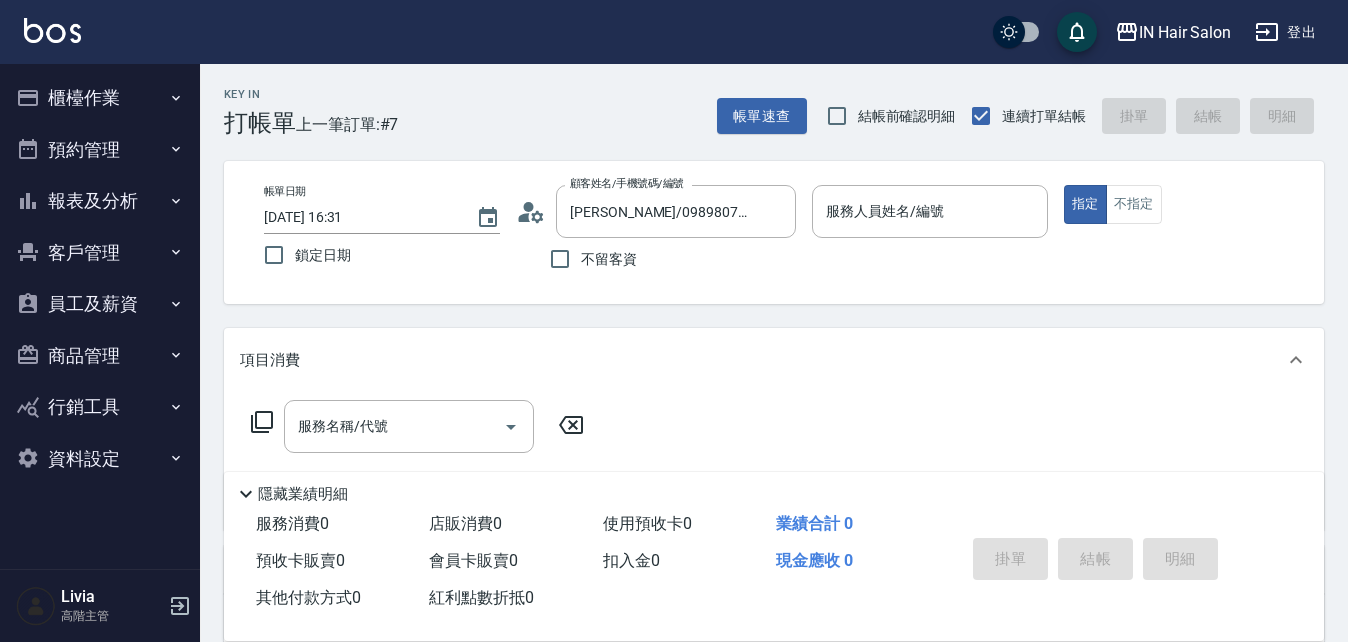 click 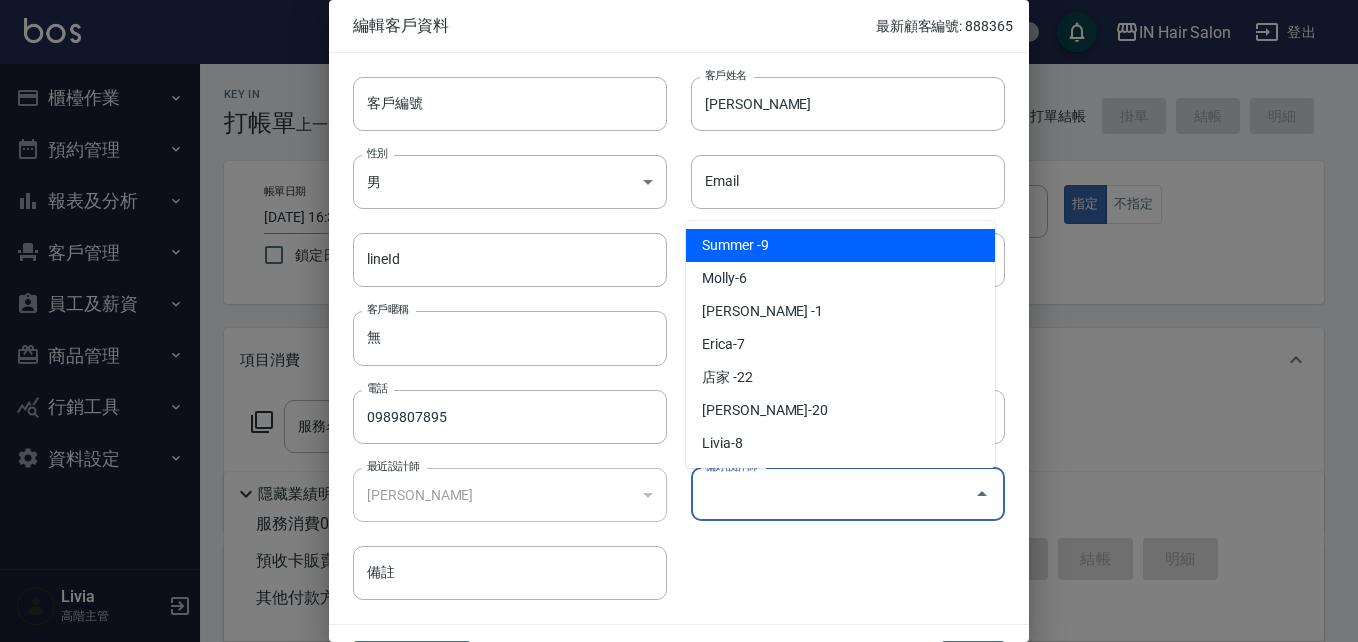 click on "偏好設計師" at bounding box center [833, 494] 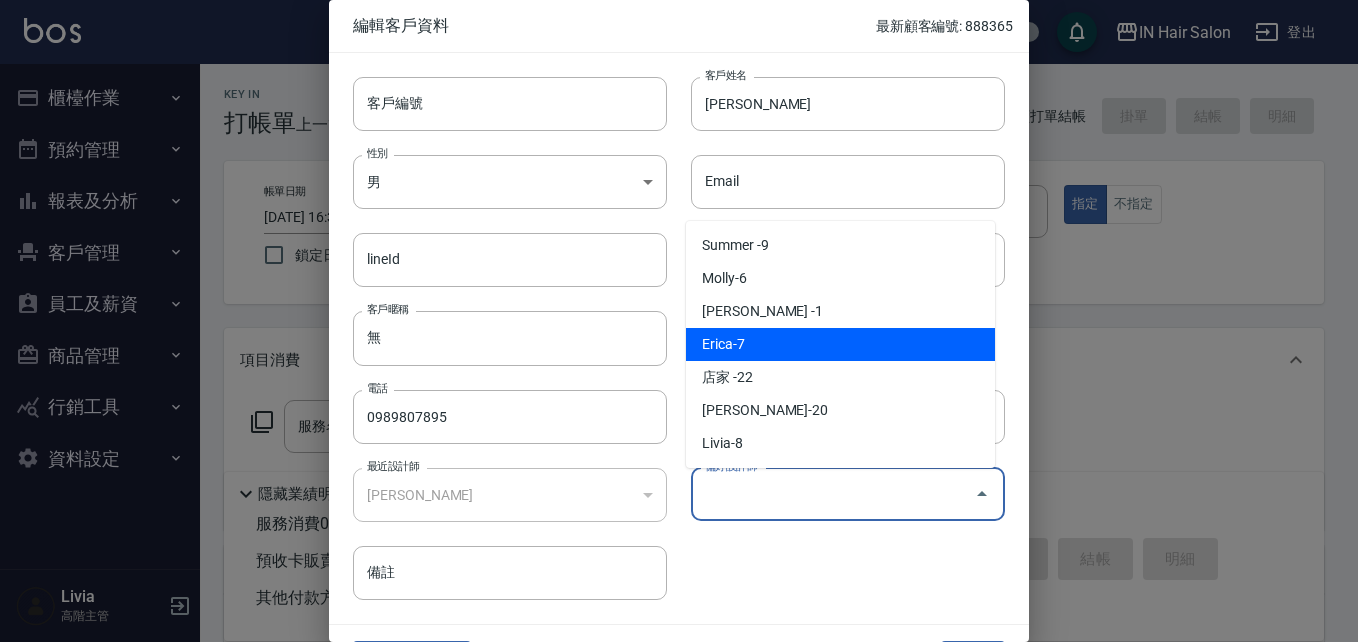 click on "Erica-7" at bounding box center [840, 344] 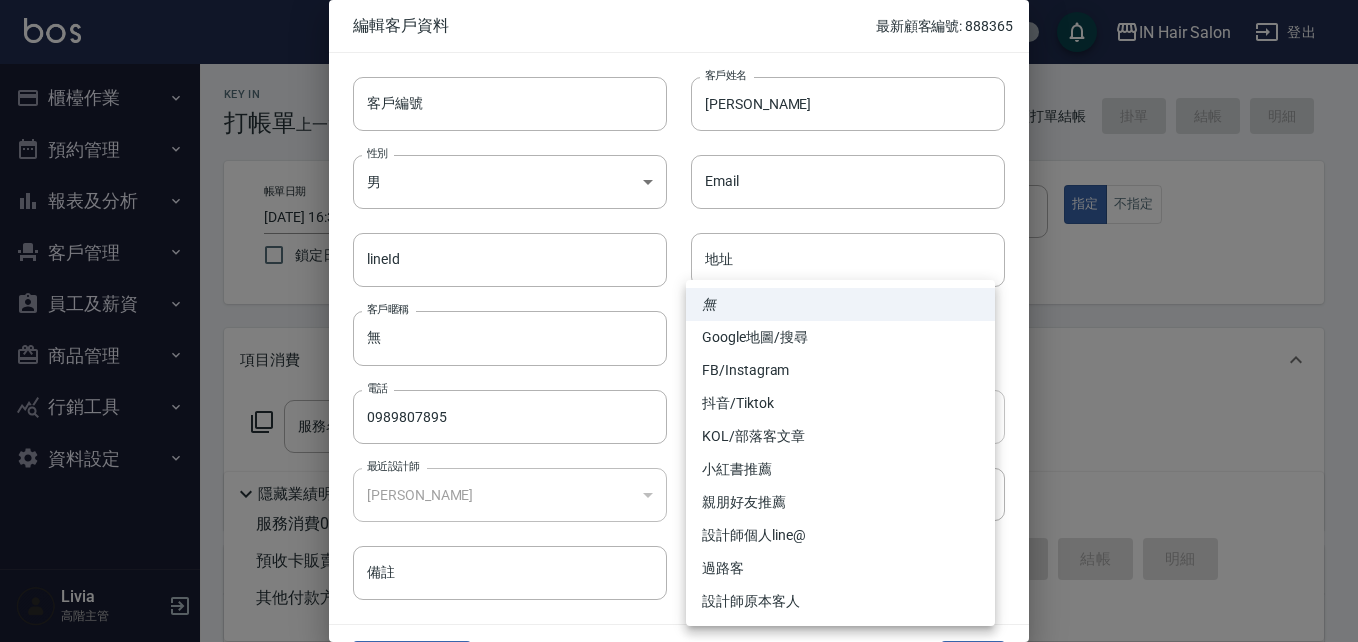 click on "IN Hair Salon 登出 櫃檯作業 打帳單 帳單列表 掛單列表 座位開單 營業儀表板 現金收支登錄 高階收支登錄 材料自購登錄 每日結帳 排班表 現場電腦打卡 掃碼打卡 預約管理 預約管理 單日預約紀錄 單週預約紀錄 報表及分析 報表目錄 消費分析儀表板 店家區間累計表 店家日報表 店家排行榜 互助日報表 互助月報表 互助排行榜 互助點數明細 互助業績報表 全店業績分析表 每日業績分析表 營業統計分析表 營業項目月分析表 設計師業績表 設計師日報表 設計師業績分析表 設計師業績月報表 設計師抽成報表 設計師排行榜 商品銷售排行榜 商品消耗明細 商品進銷貨報表 商品庫存表 商品庫存盤點表 會員卡銷售報表 服務扣項明細表 單一服務項目查詢 店販抽成明細 店販分類抽成明細 顧客入金餘額表 顧客卡券餘額表 每日非現金明細 每日收支明細 收支分類明細表 收支匯款表 0" at bounding box center (679, 489) 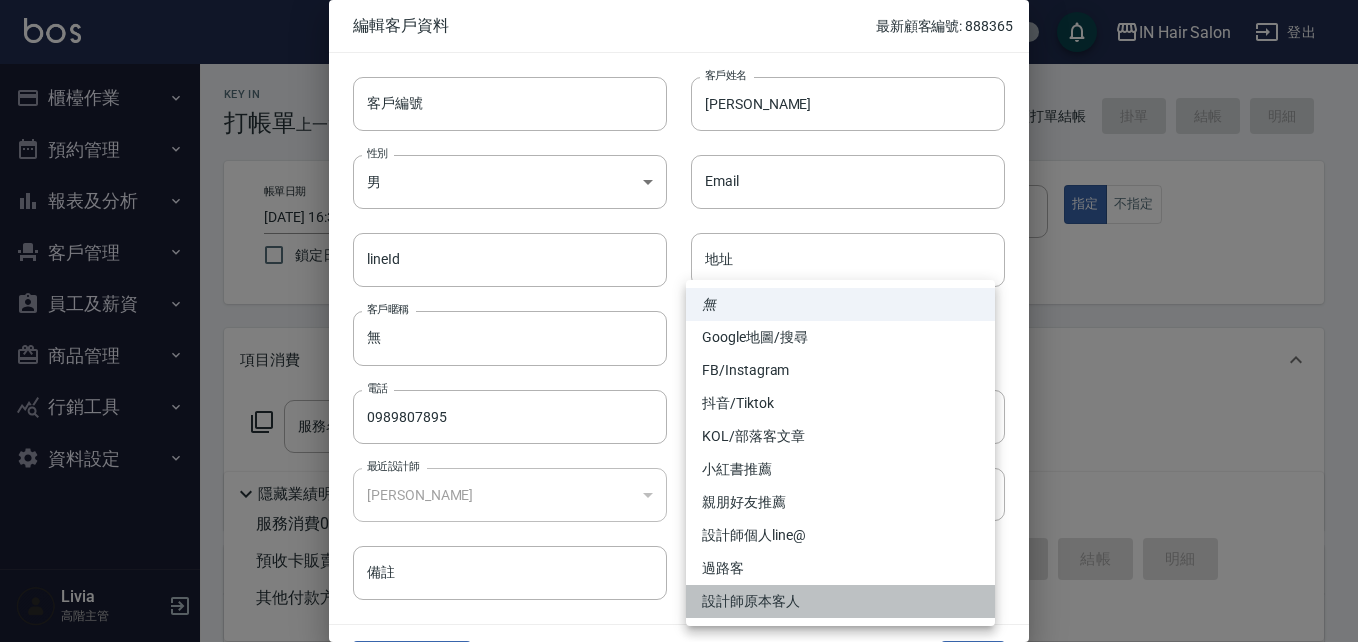 click on "設計師原本客人" at bounding box center [840, 601] 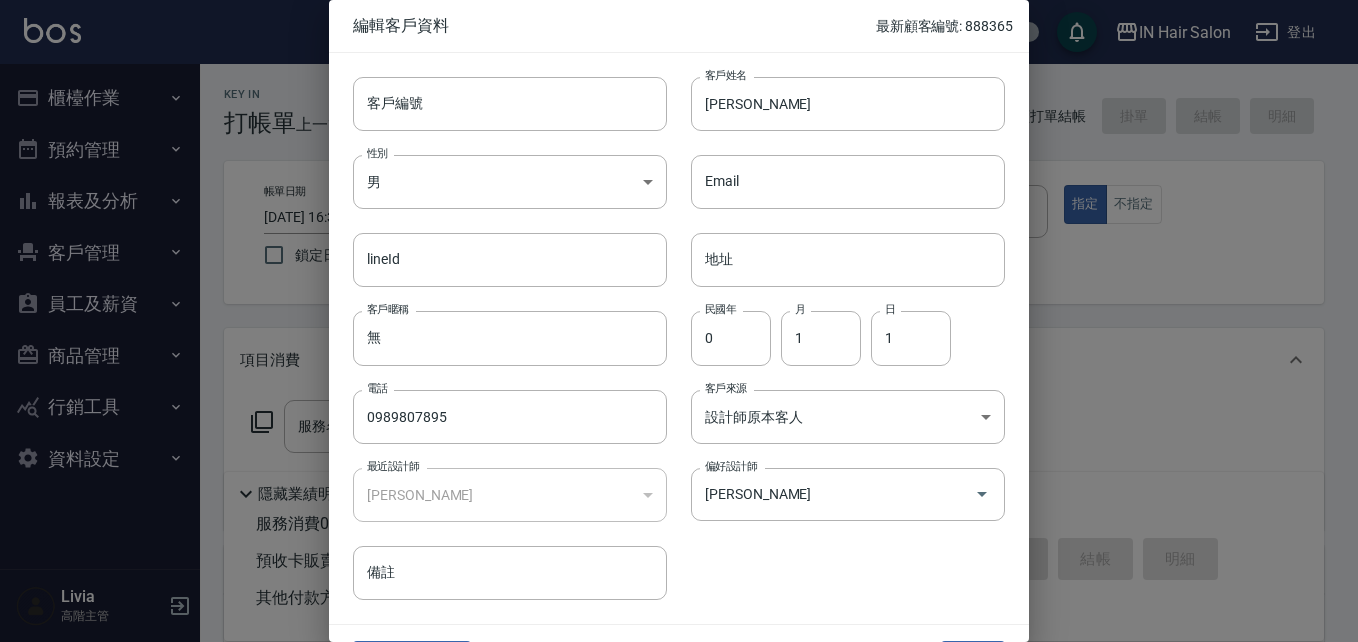 click on "客戶編號 客戶編號 客戶姓名 [PERSON_NAME]恩 客戶姓名 性別 男 [DEMOGRAPHIC_DATA] 性別 Email Email lineId lineId 地址 地址 客戶暱稱 無 客戶暱稱 民國年 0 民國年 月 1 月 日 1 日 電話 [PHONE_NUMBER] 電話 客戶來源 設計師原本客人 設計師原本客人 客戶來源 最近設計師 [PERSON_NAME] 5fa1b0e4-73f5-432a-955e-73151ac510c3 最近設計師 偏好設計師 [PERSON_NAME] 偏好設計師 備註 備註" at bounding box center [667, 326] 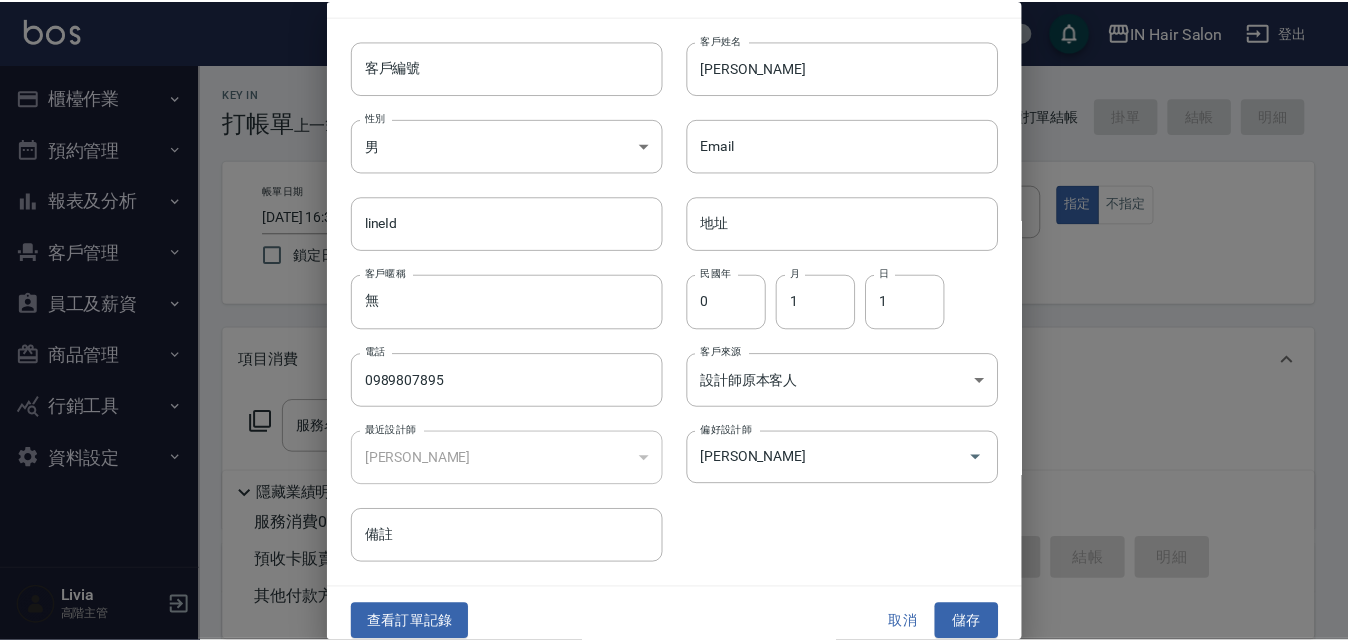 scroll, scrollTop: 51, scrollLeft: 0, axis: vertical 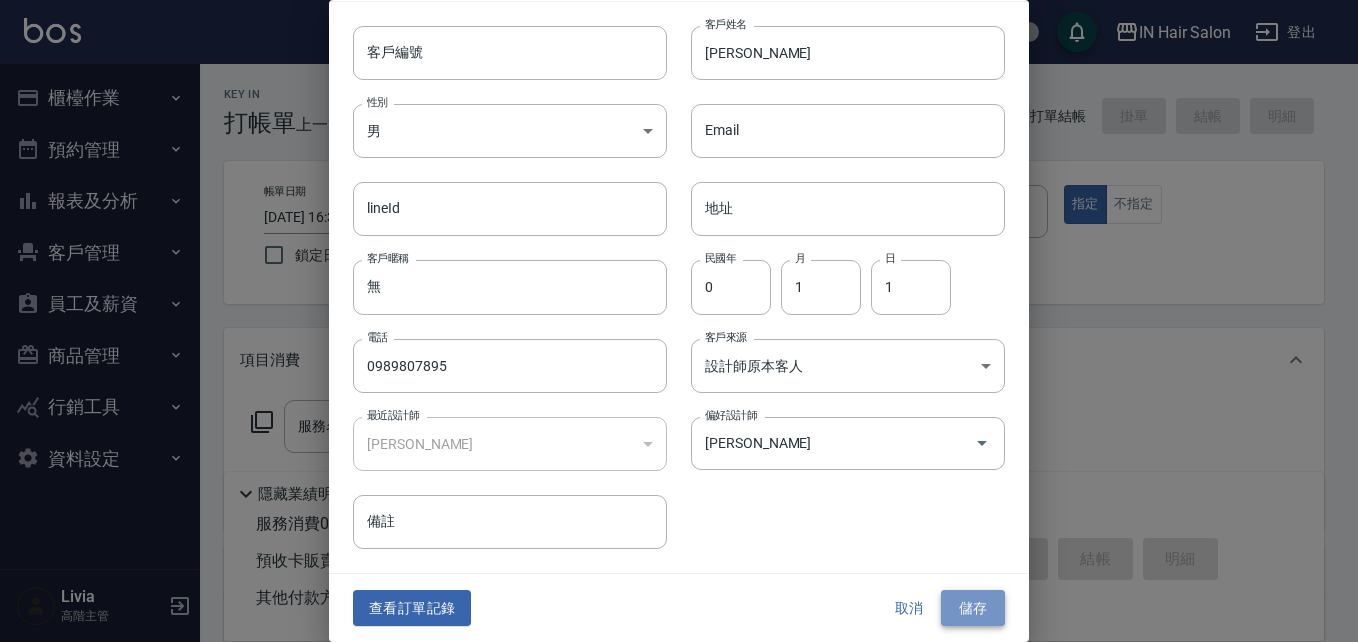 click on "儲存" at bounding box center (973, 608) 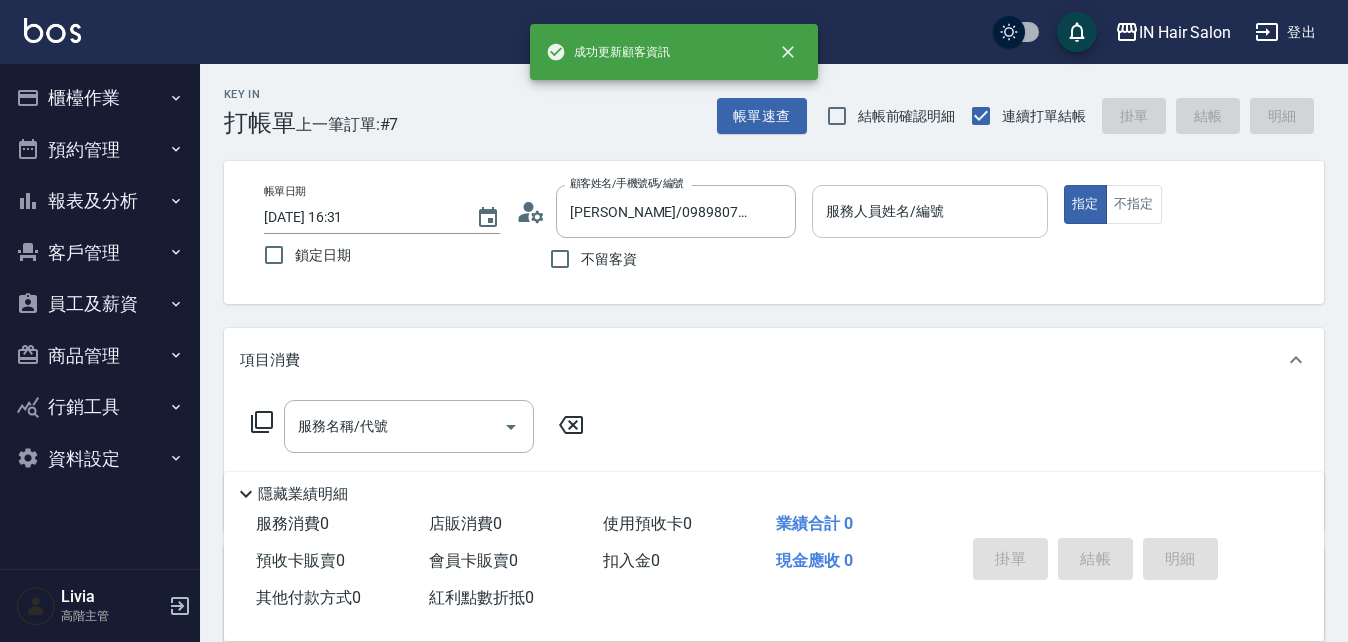 click on "服務人員姓名/編號" at bounding box center [930, 211] 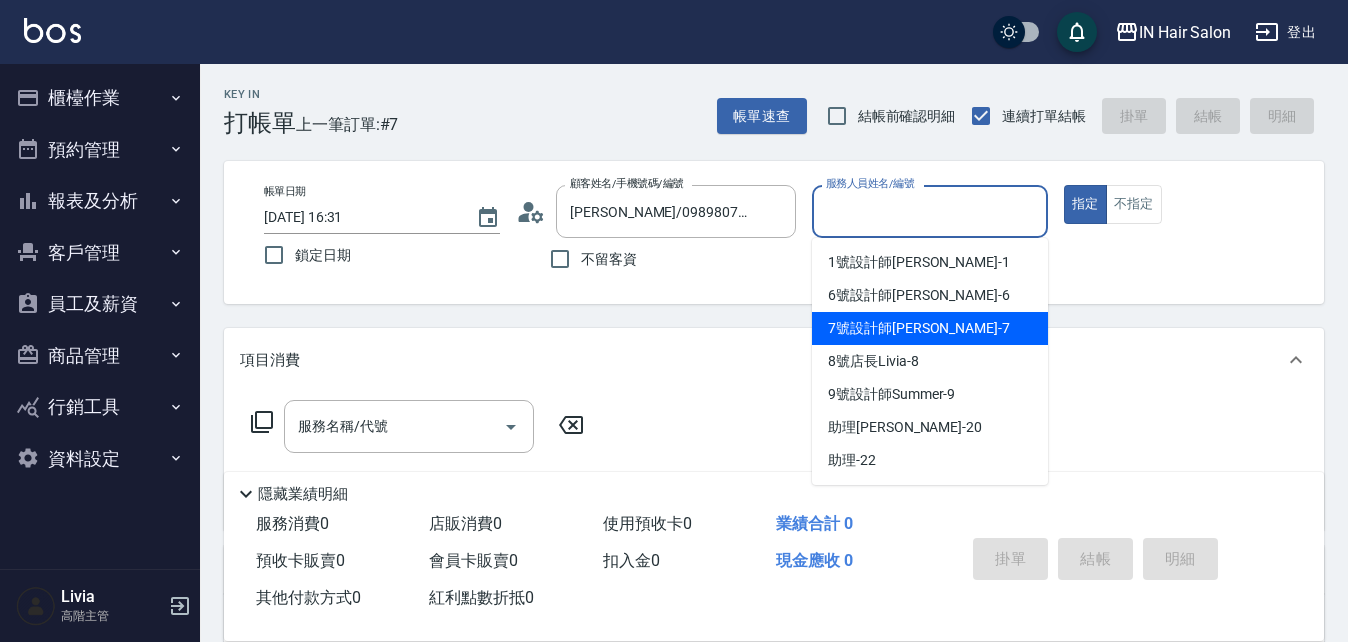 click on "7號設計師[PERSON_NAME] -7" at bounding box center (919, 328) 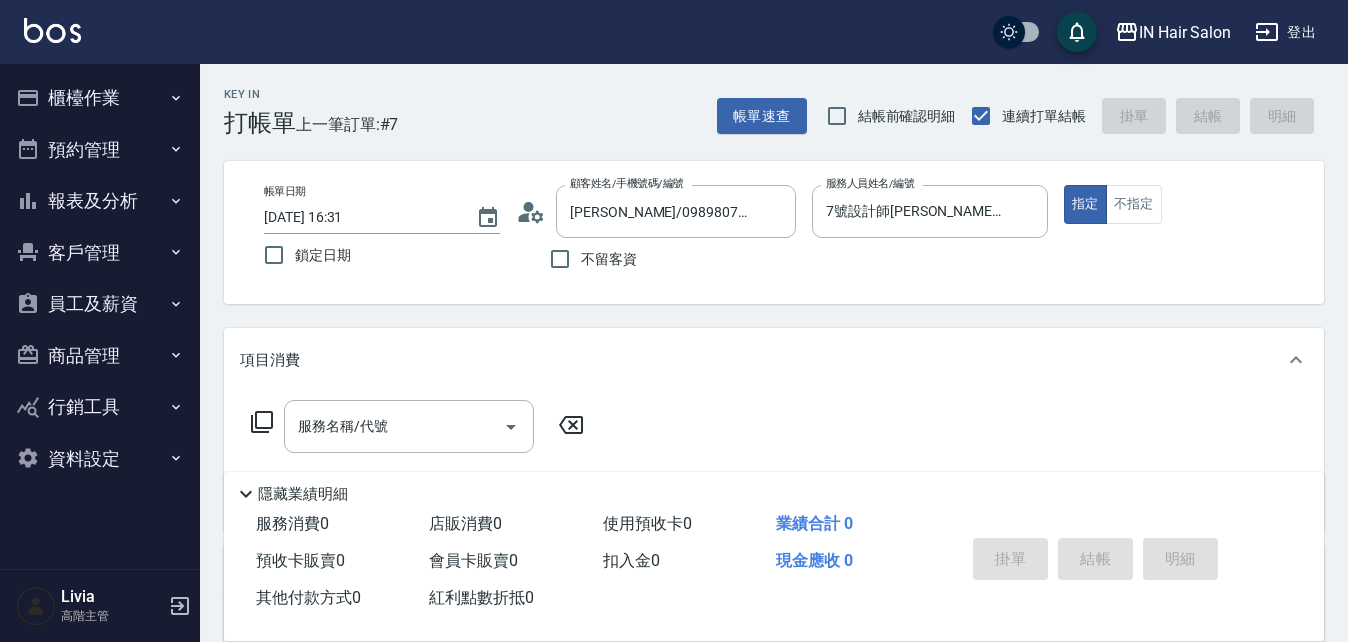 click 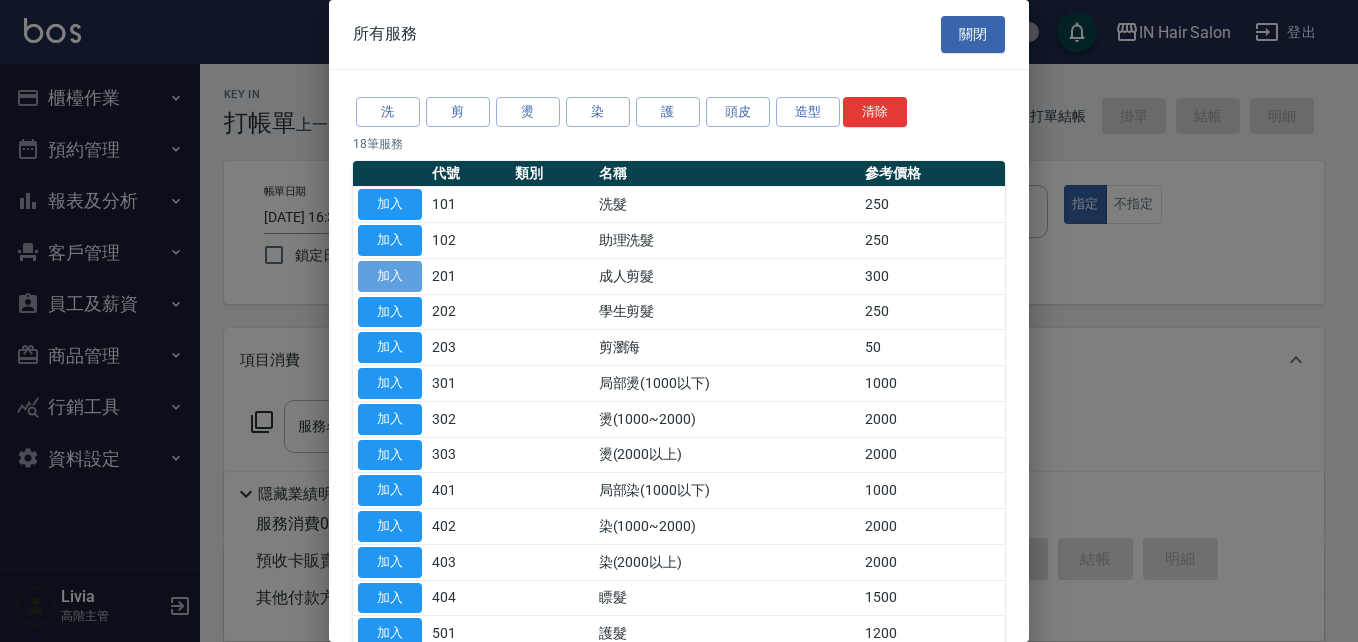 click on "加入" at bounding box center [390, 276] 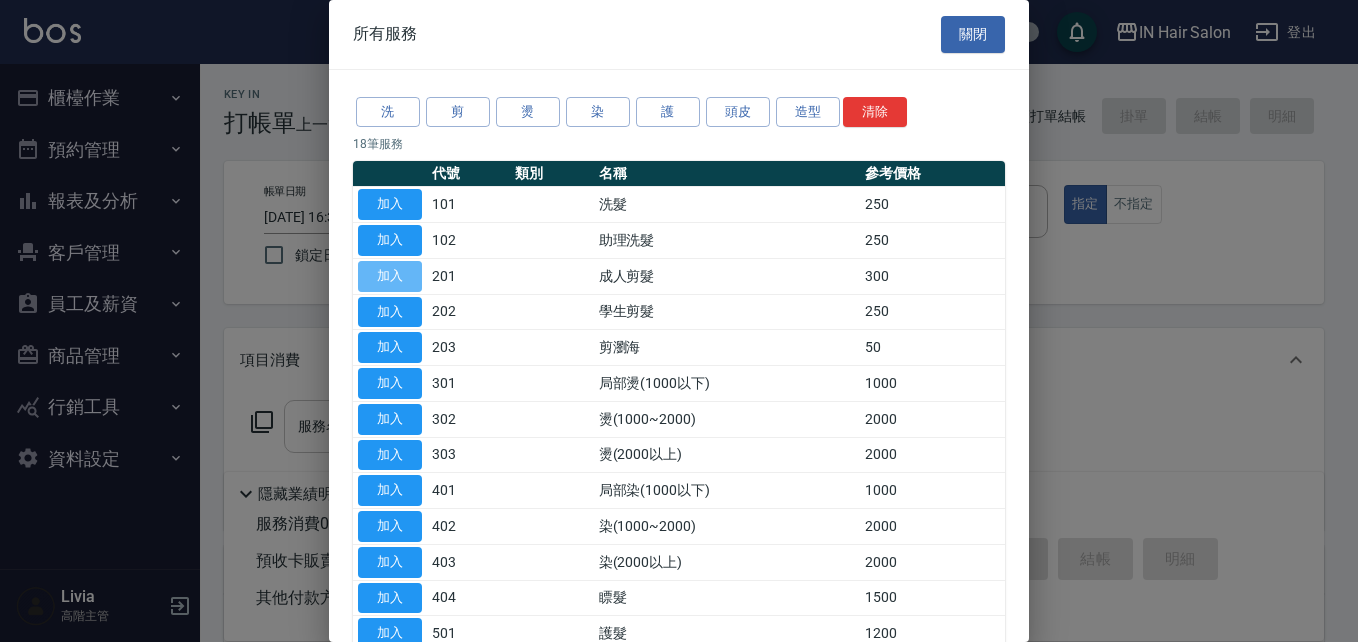type on "成人剪髮(201)" 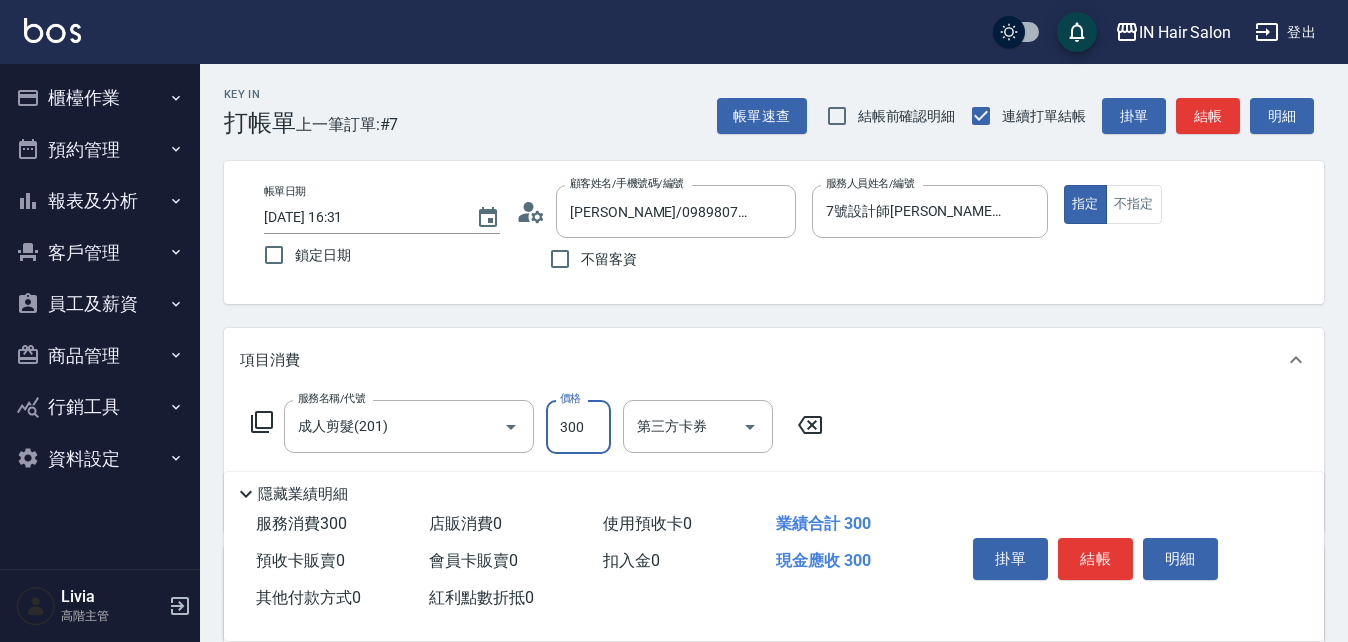 click on "300" at bounding box center (578, 427) 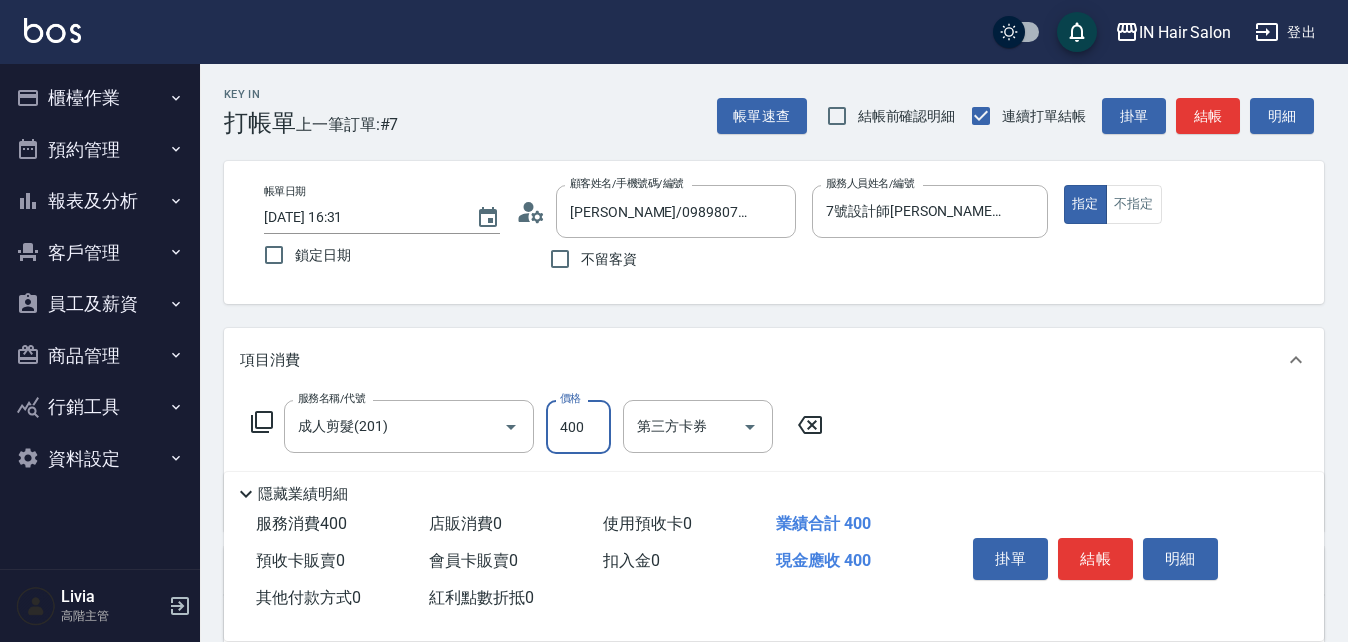 type on "400" 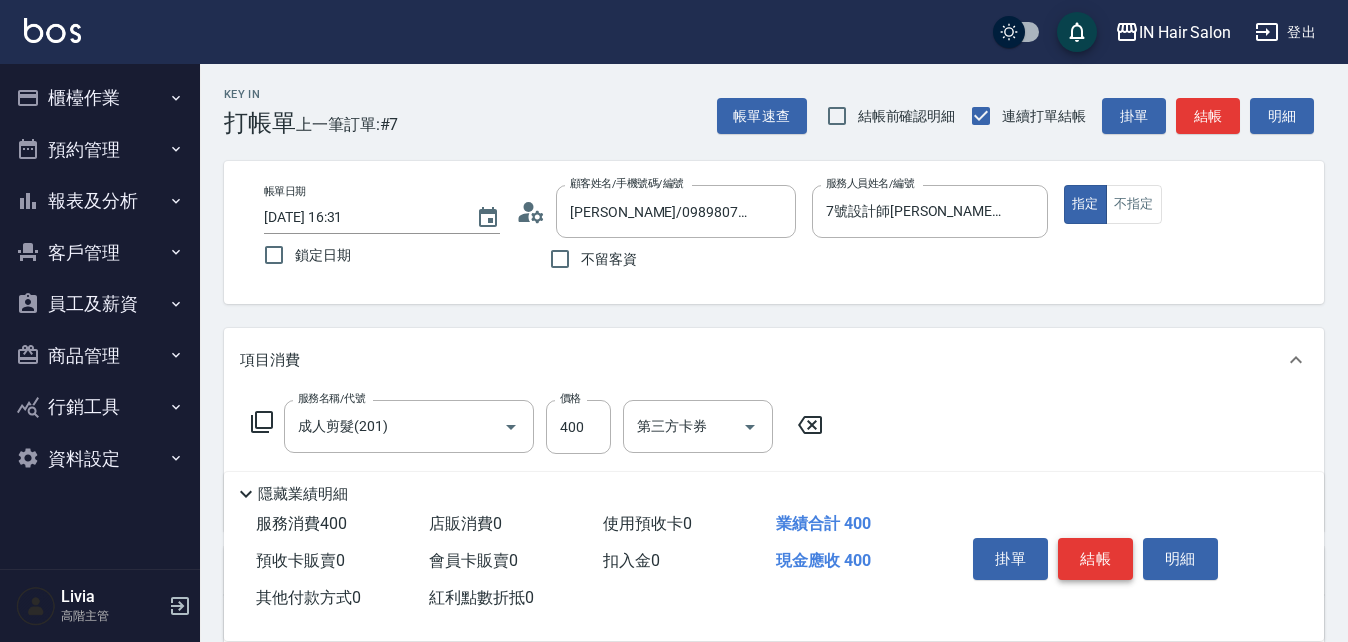 click on "結帳" at bounding box center [1095, 559] 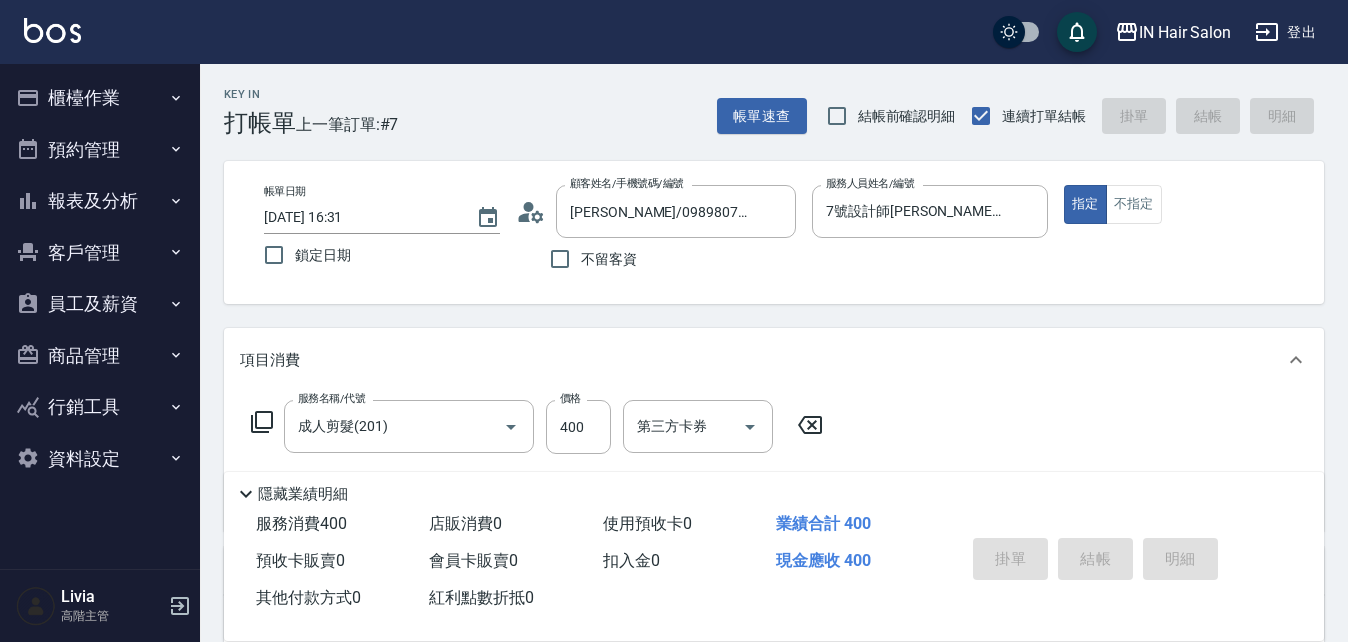 type on "[DATE] 16:32" 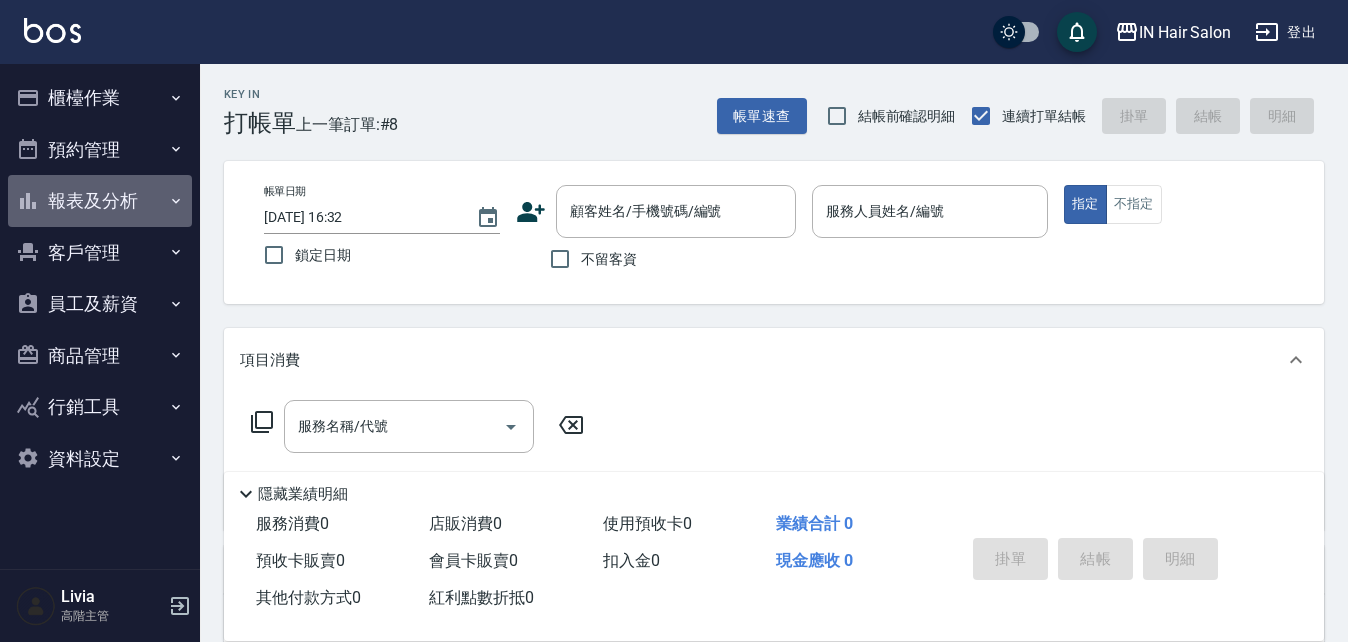 click on "報表及分析" at bounding box center [100, 201] 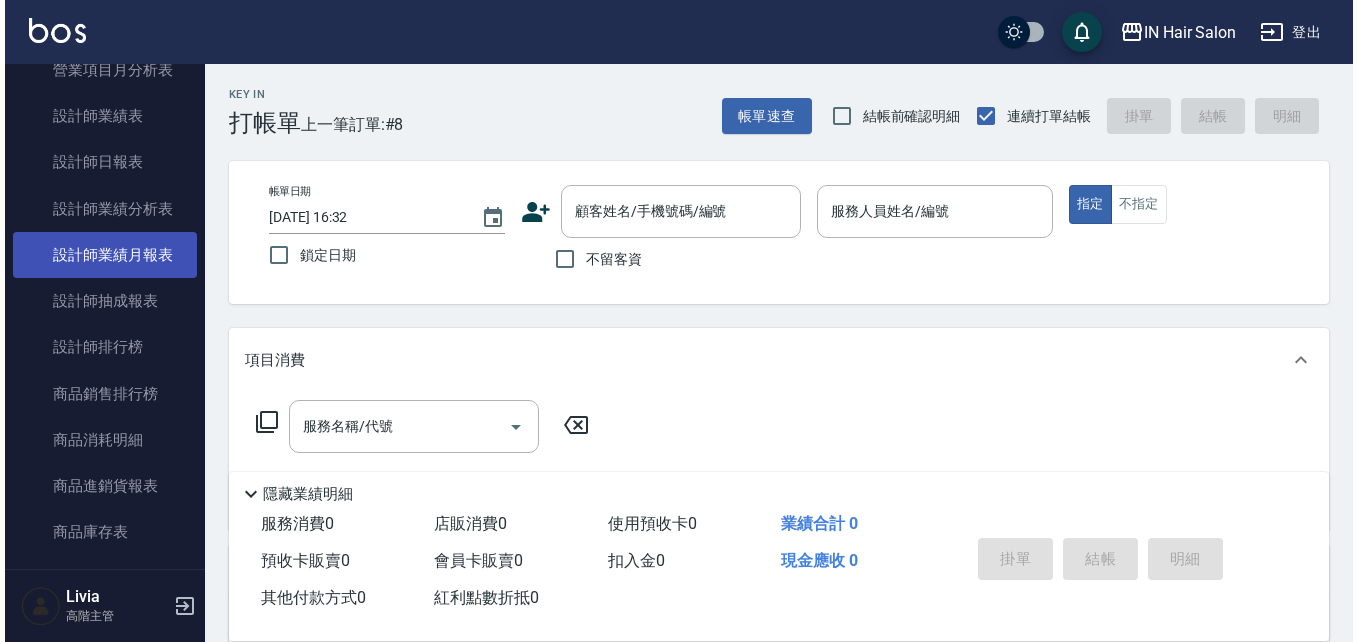 scroll, scrollTop: 900, scrollLeft: 0, axis: vertical 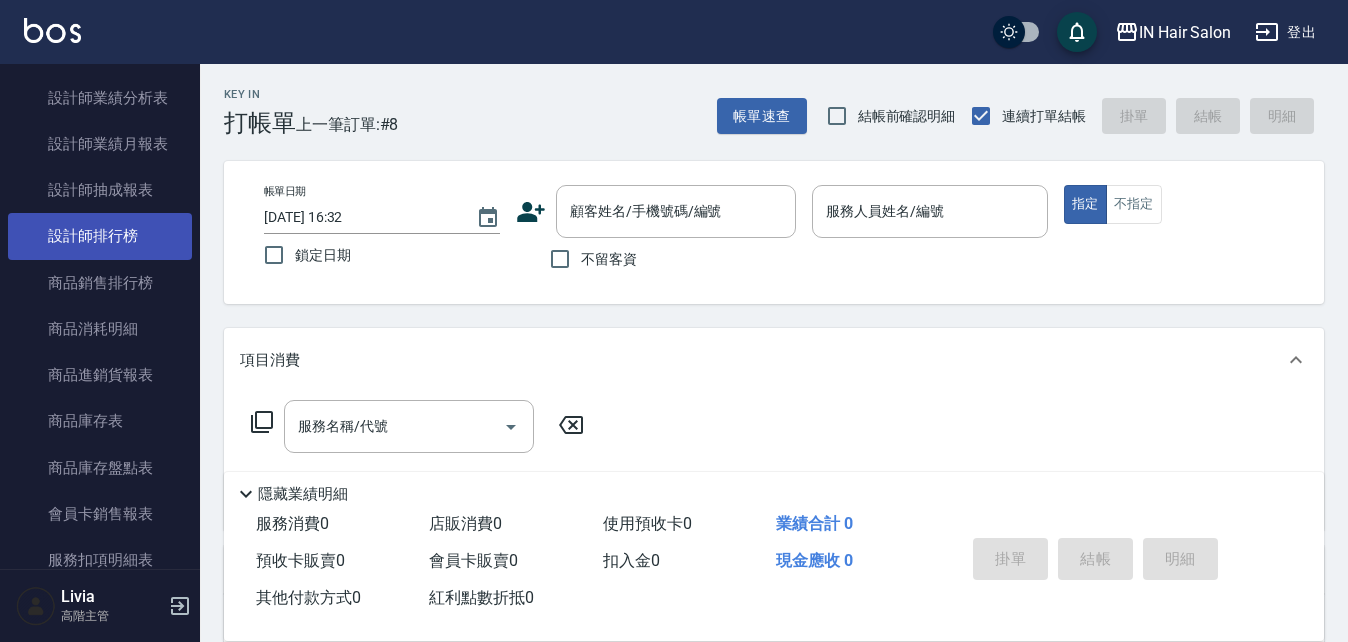 click on "設計師排行榜" at bounding box center [100, 236] 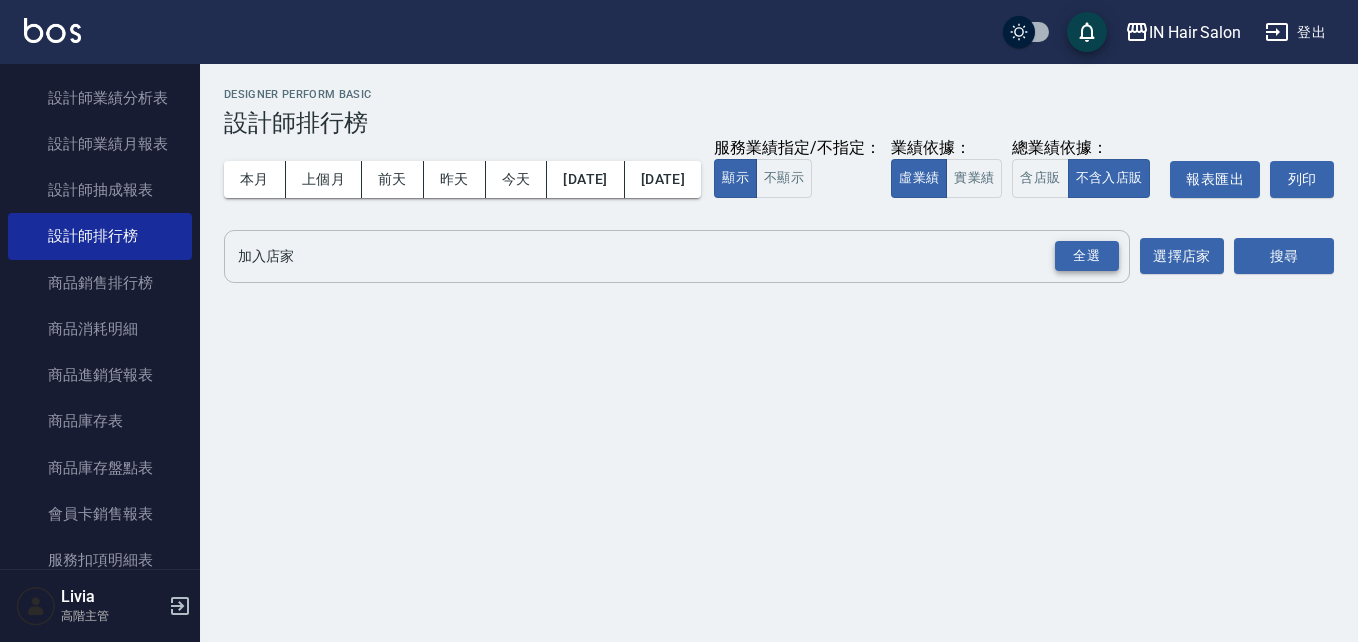 click on "全選" at bounding box center (1087, 256) 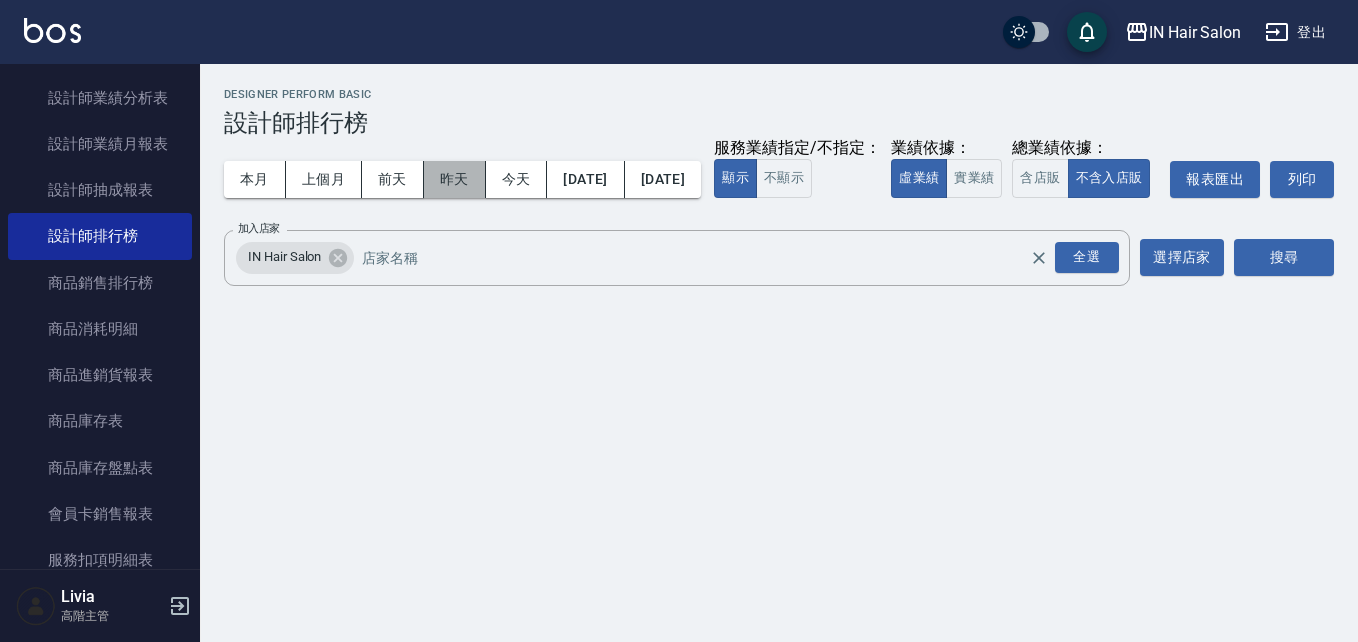 click on "昨天" at bounding box center [455, 179] 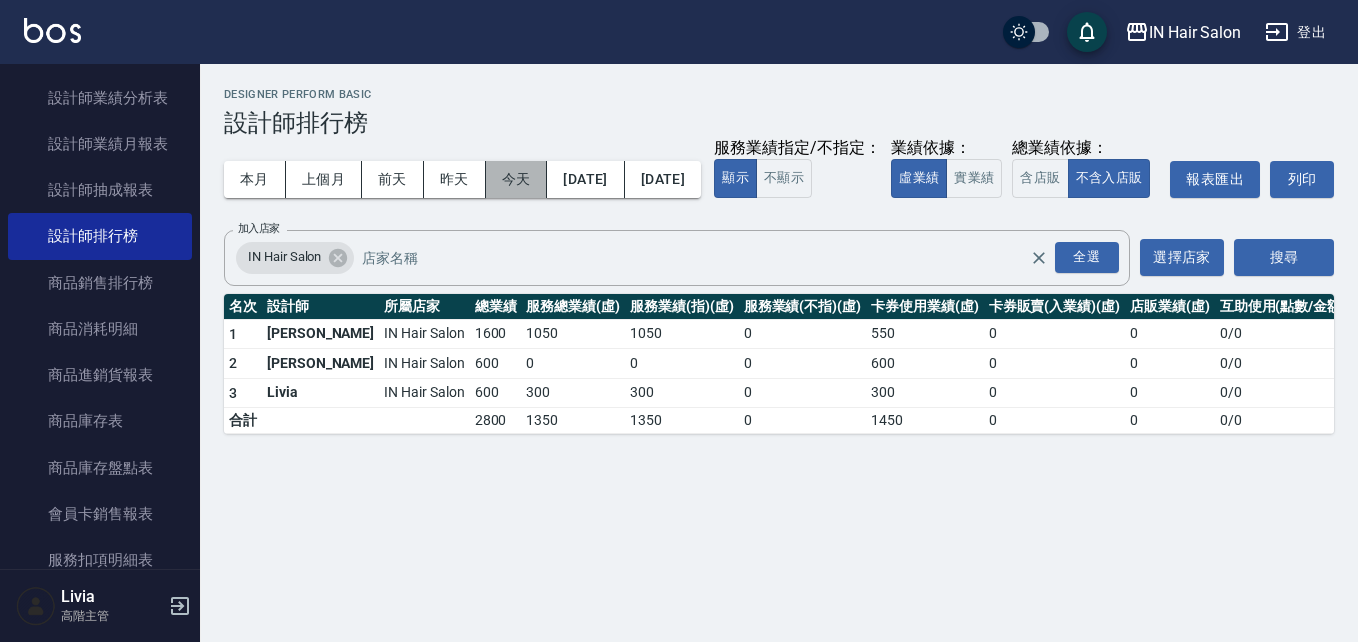 click on "今天" at bounding box center [517, 179] 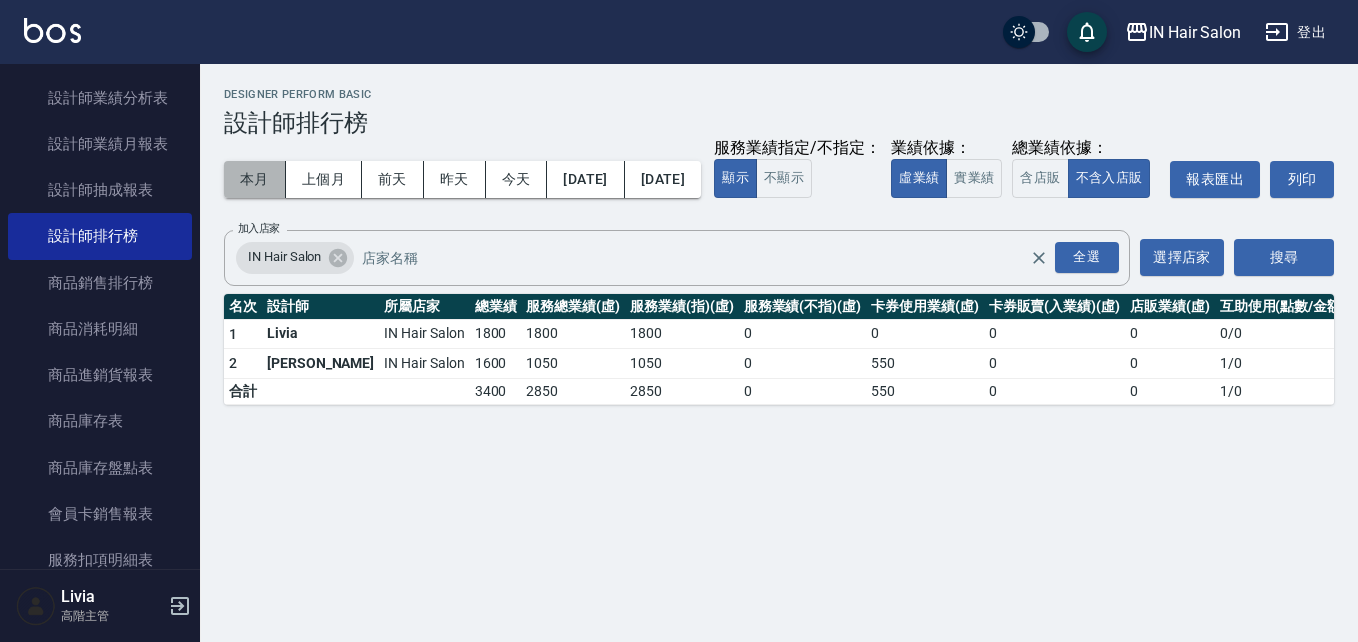 click on "本月" at bounding box center [255, 179] 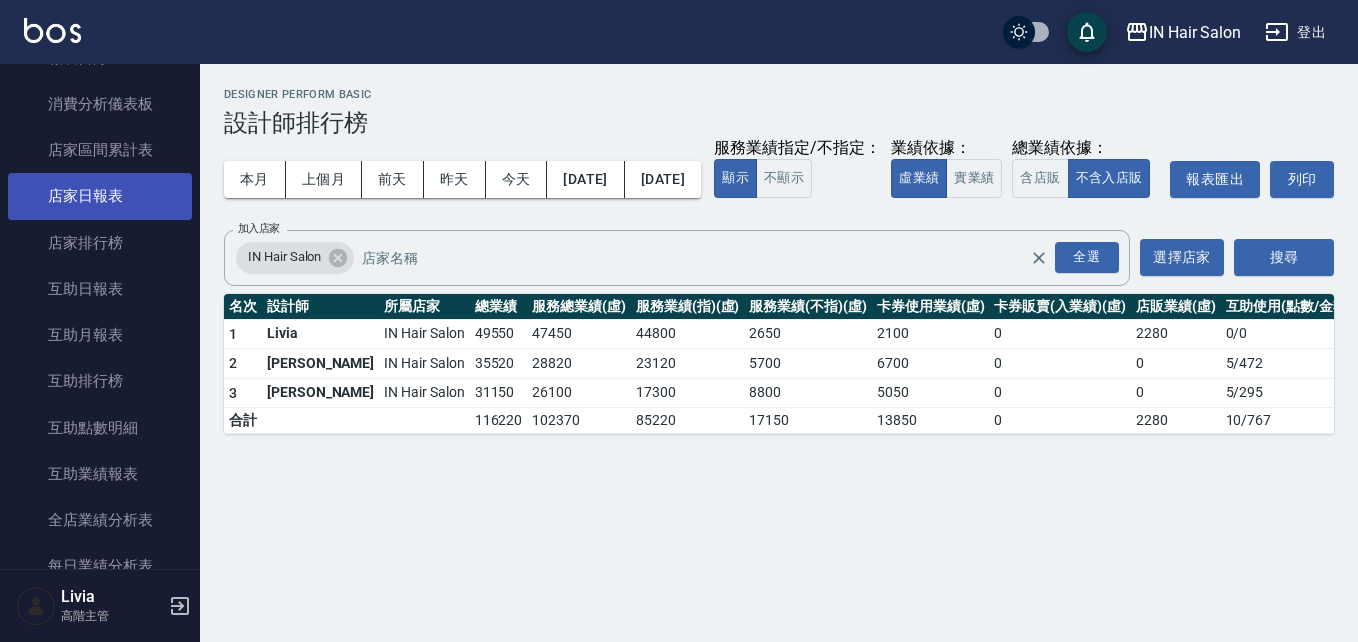 scroll, scrollTop: 0, scrollLeft: 0, axis: both 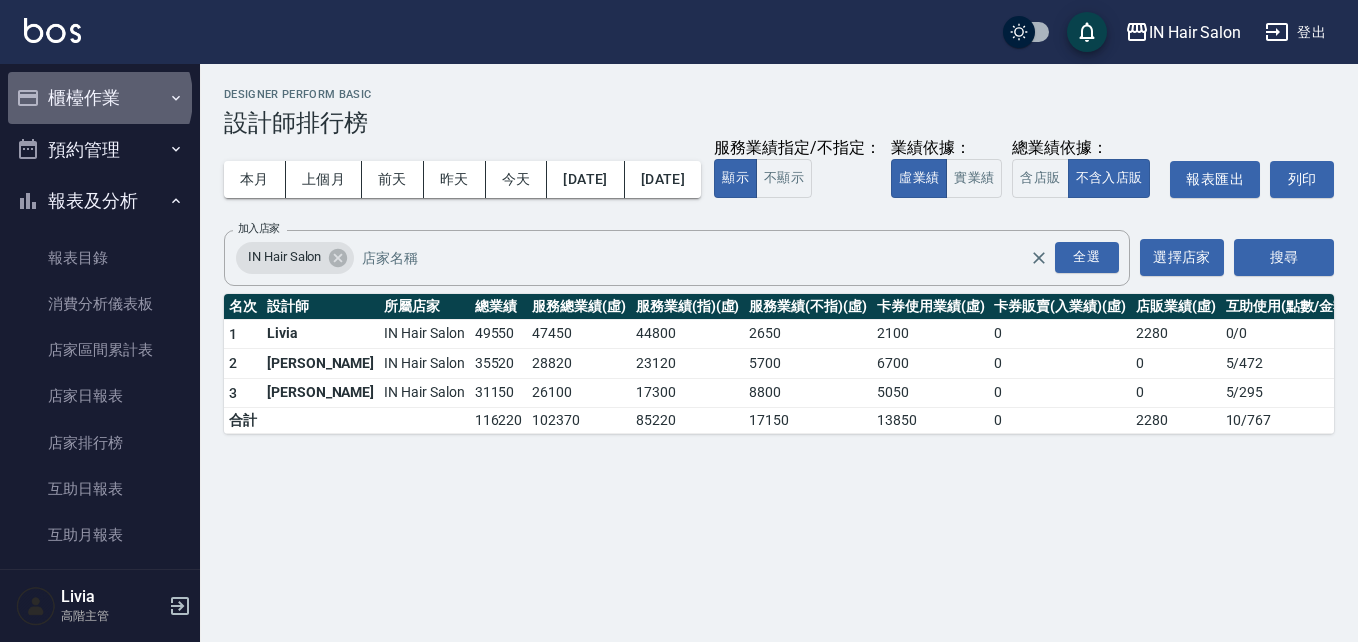 click on "櫃檯作業" at bounding box center (100, 98) 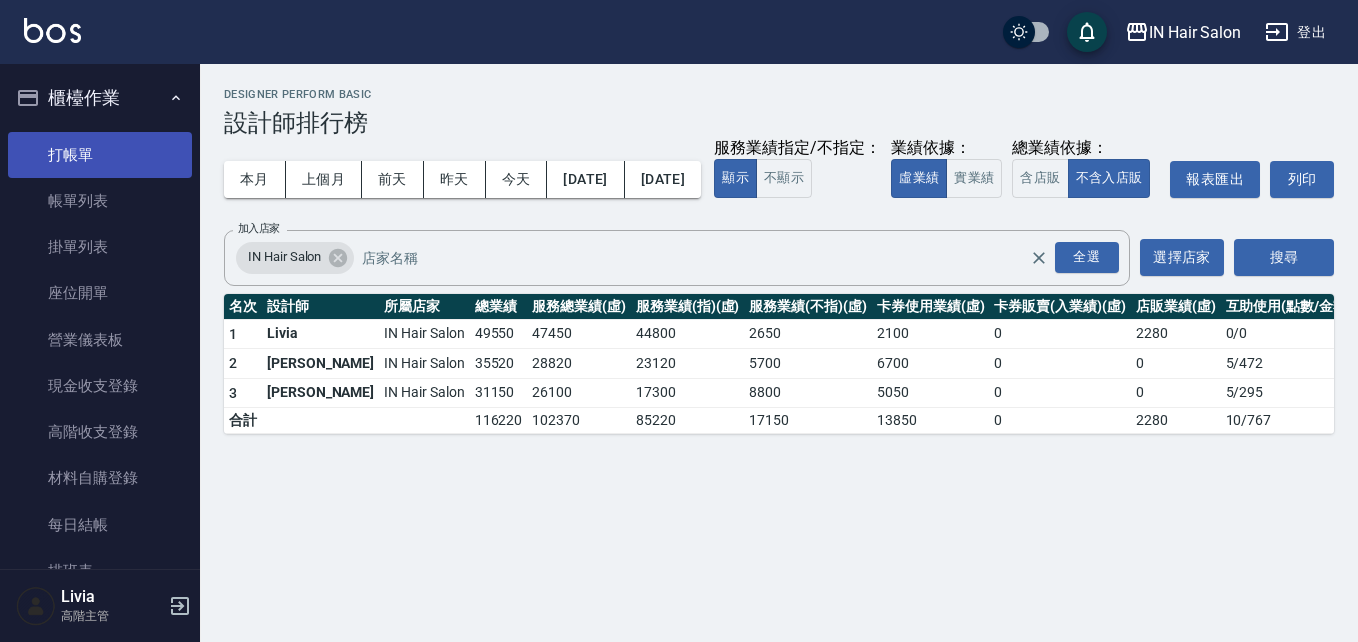 click on "打帳單" at bounding box center (100, 155) 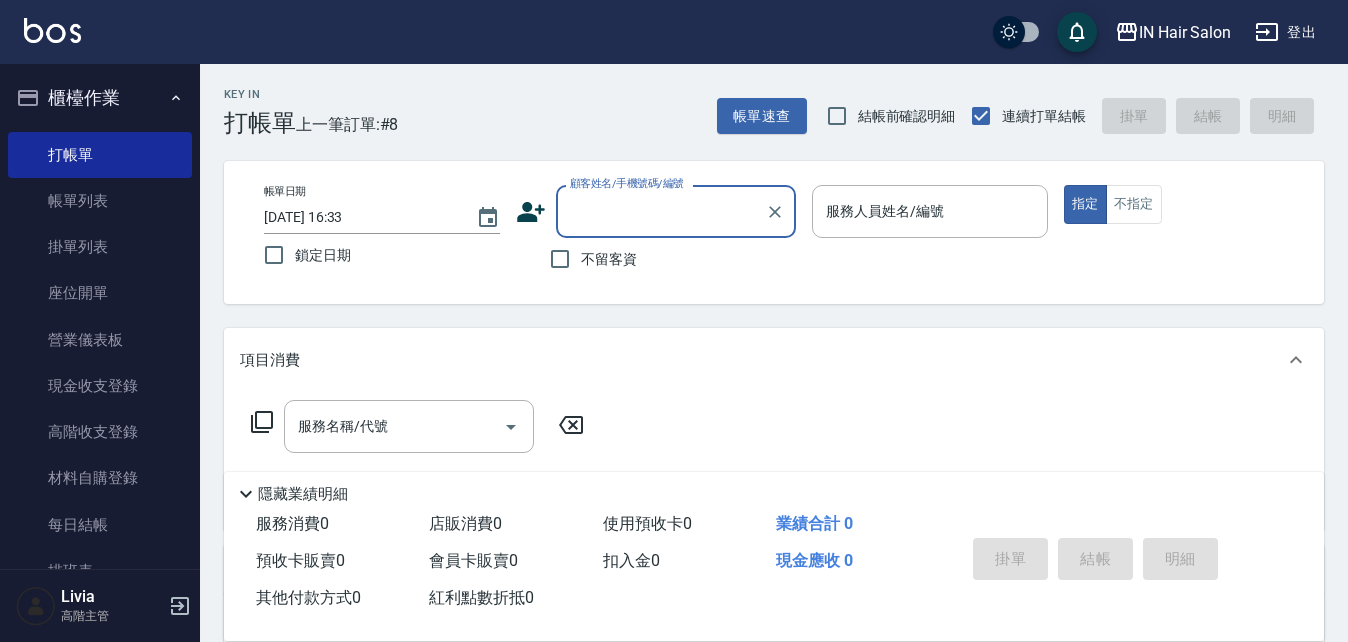 click 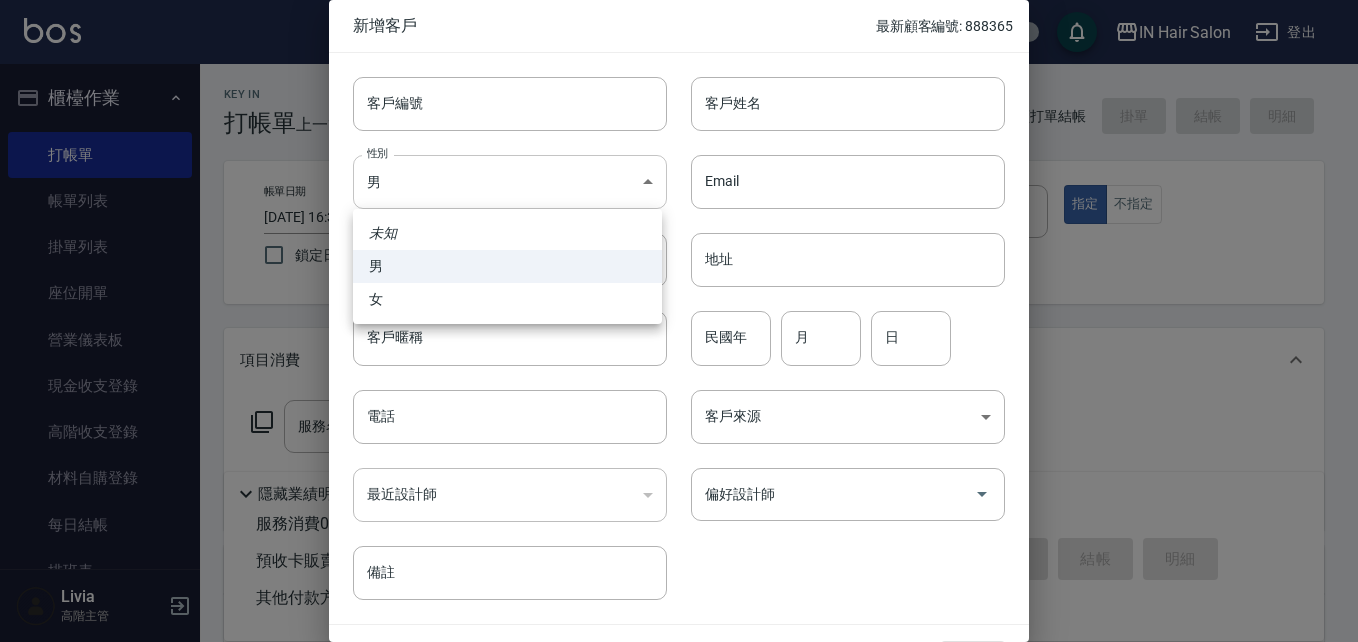 click on "IN Hair Salon 登出 櫃檯作業 打帳單 帳單列表 掛單列表 座位開單 營業儀表板 現金收支登錄 高階收支登錄 材料自購登錄 每日結帳 排班表 現場電腦打卡 掃碼打卡 預約管理 預約管理 單日預約紀錄 單週預約紀錄 報表及分析 報表目錄 消費分析儀表板 店家區間累計表 店家日報表 店家排行榜 互助日報表 互助月報表 互助排行榜 互助點數明細 互助業績報表 全店業績分析表 每日業績分析表 營業統計分析表 營業項目月分析表 設計師業績表 設計師日報表 設計師業績分析表 設計師業績月報表 設計師抽成報表 設計師排行榜 商品銷售排行榜 商品消耗明細 商品進銷貨報表 商品庫存表 商品庫存盤點表 會員卡銷售報表 服務扣項明細表 單一服務項目查詢 店販抽成明細 店販分類抽成明細 顧客入金餘額表 顧客卡券餘額表 每日非現金明細 每日收支明細 收支分類明細表 收支匯款表 0" at bounding box center (679, 489) 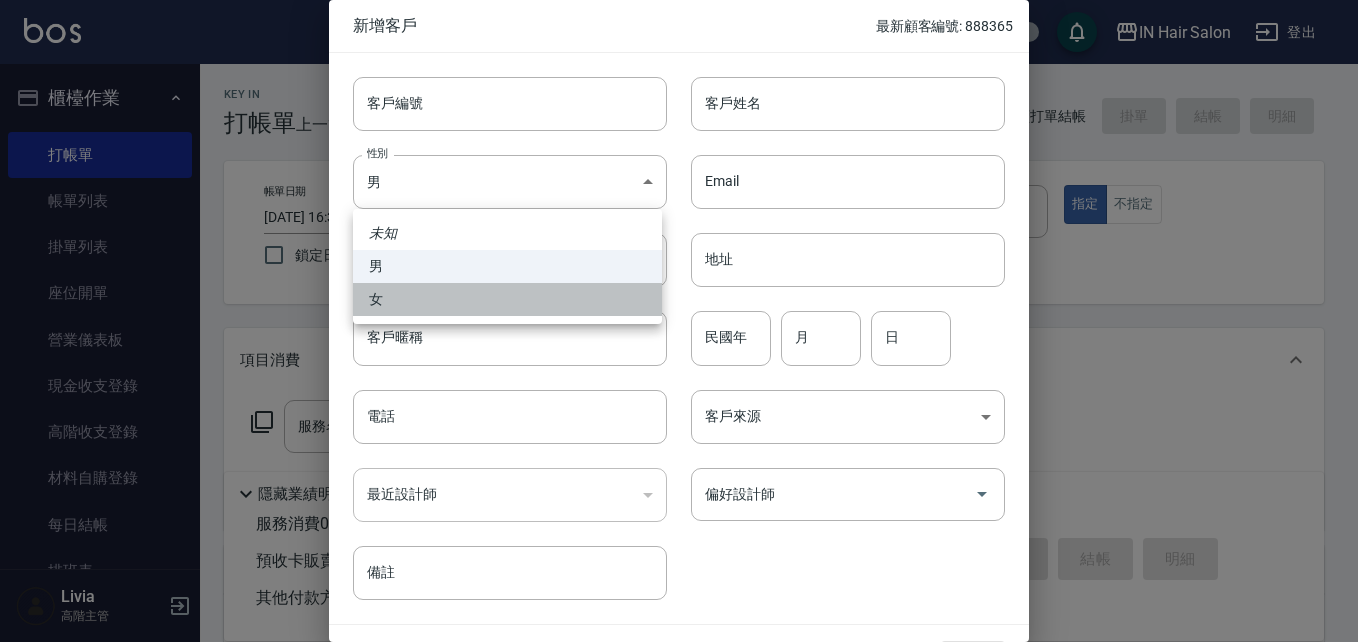 click on "女" at bounding box center (507, 299) 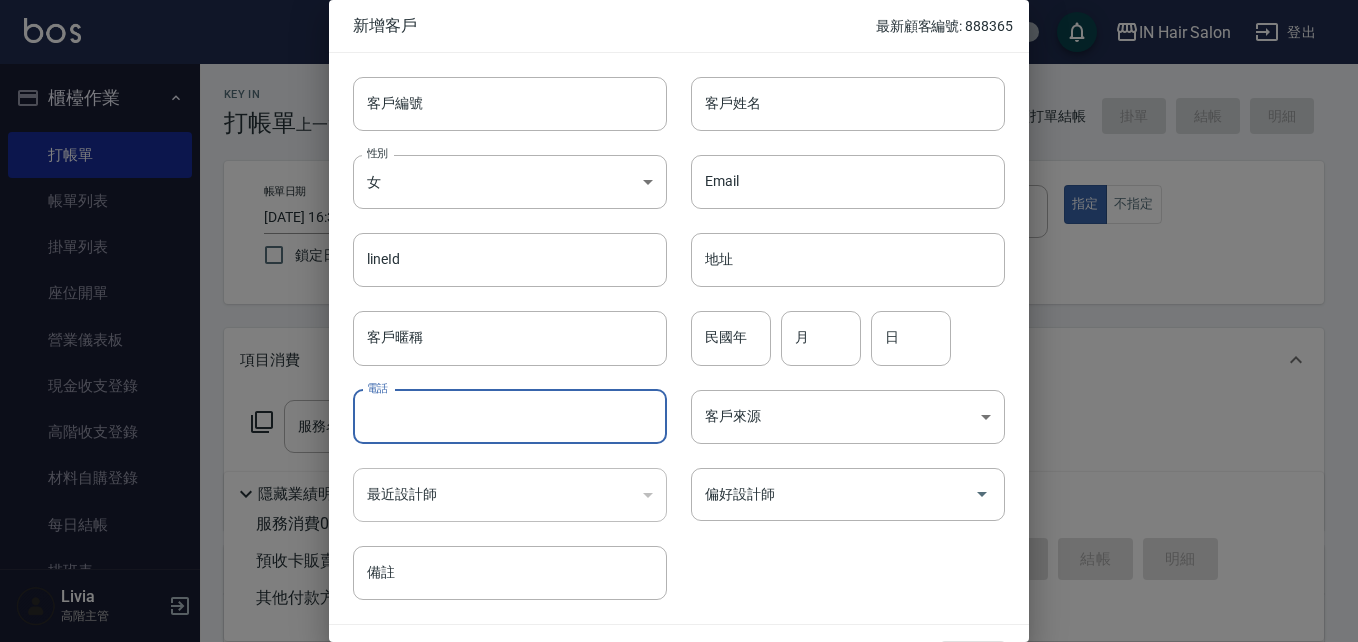 click on "電話" at bounding box center (510, 417) 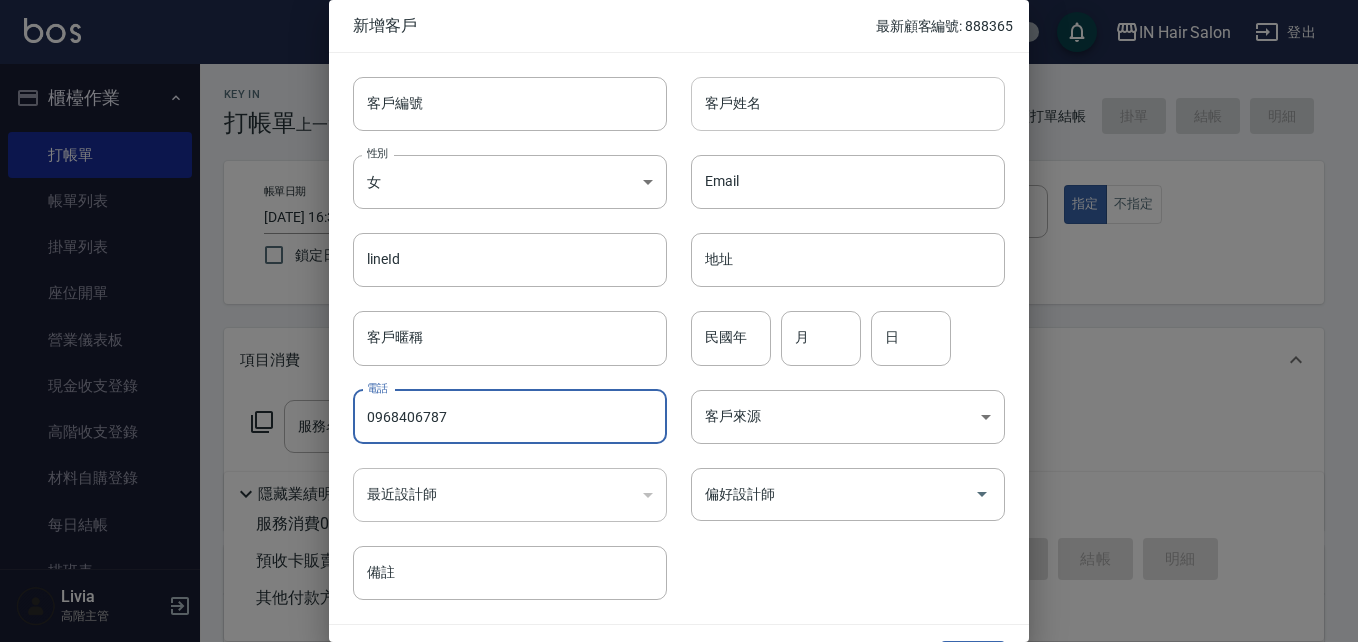 type on "0968406787" 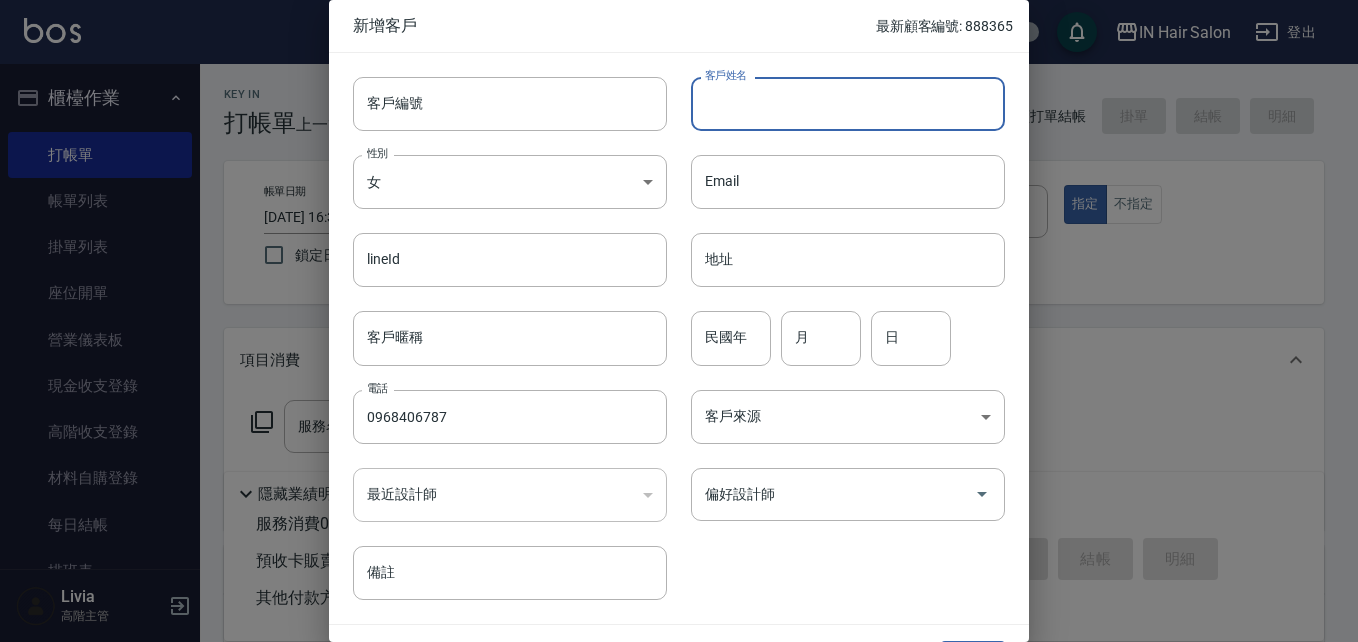 click on "客戶姓名" at bounding box center (848, 104) 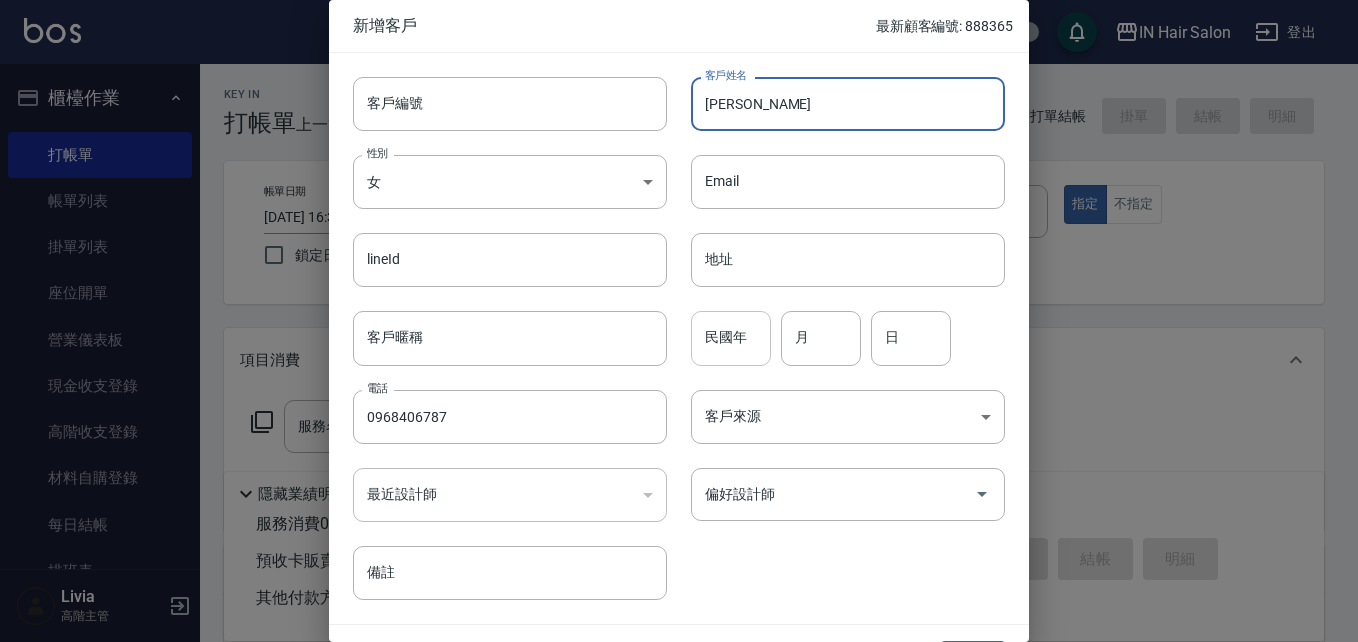 type on "[PERSON_NAME]" 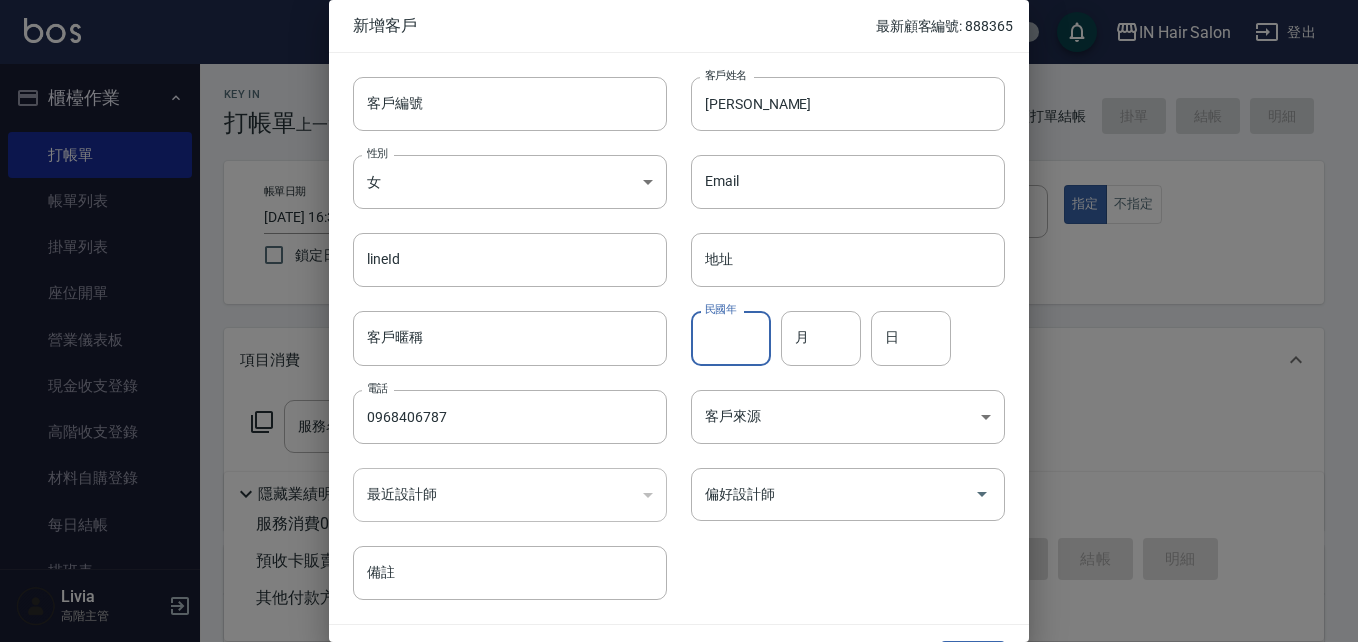 click on "民國年" at bounding box center (731, 338) 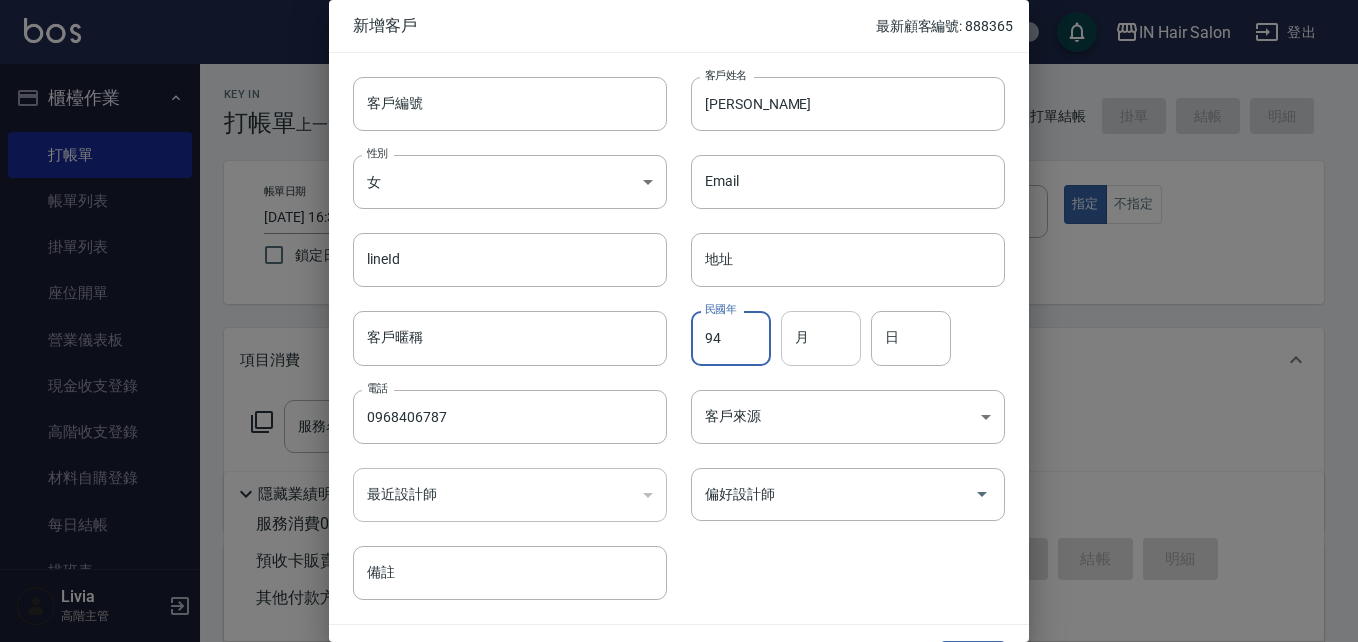 type on "94" 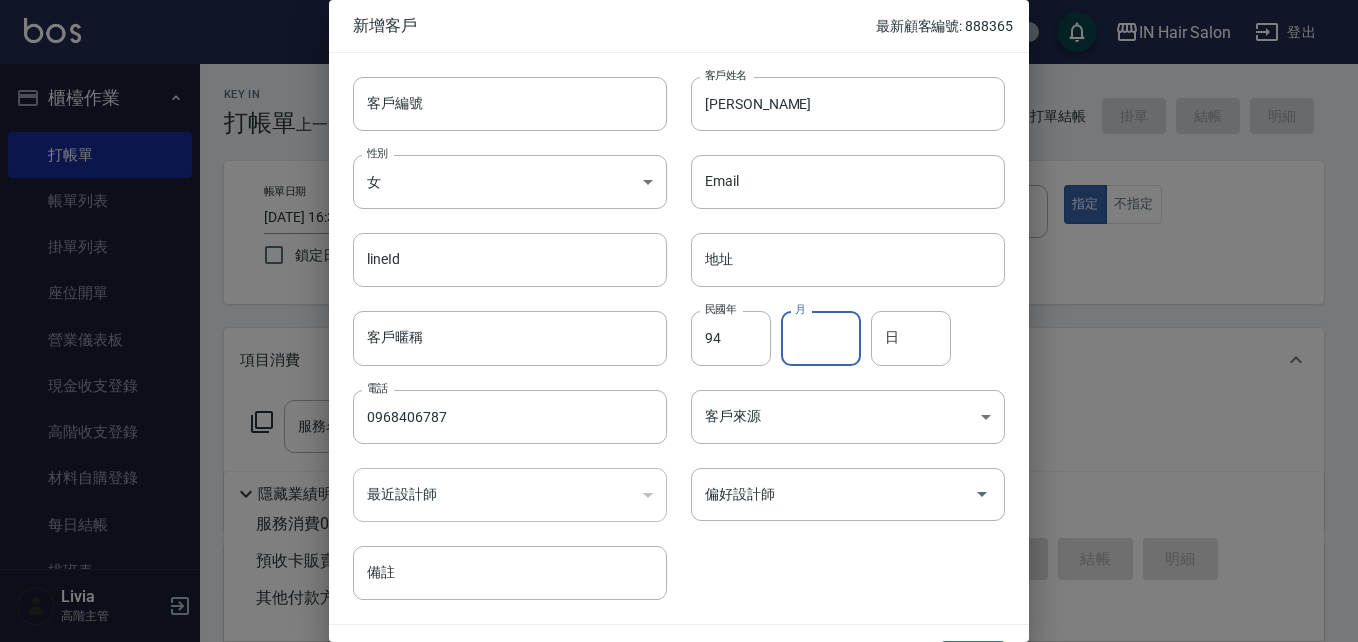 click on "月" at bounding box center [821, 338] 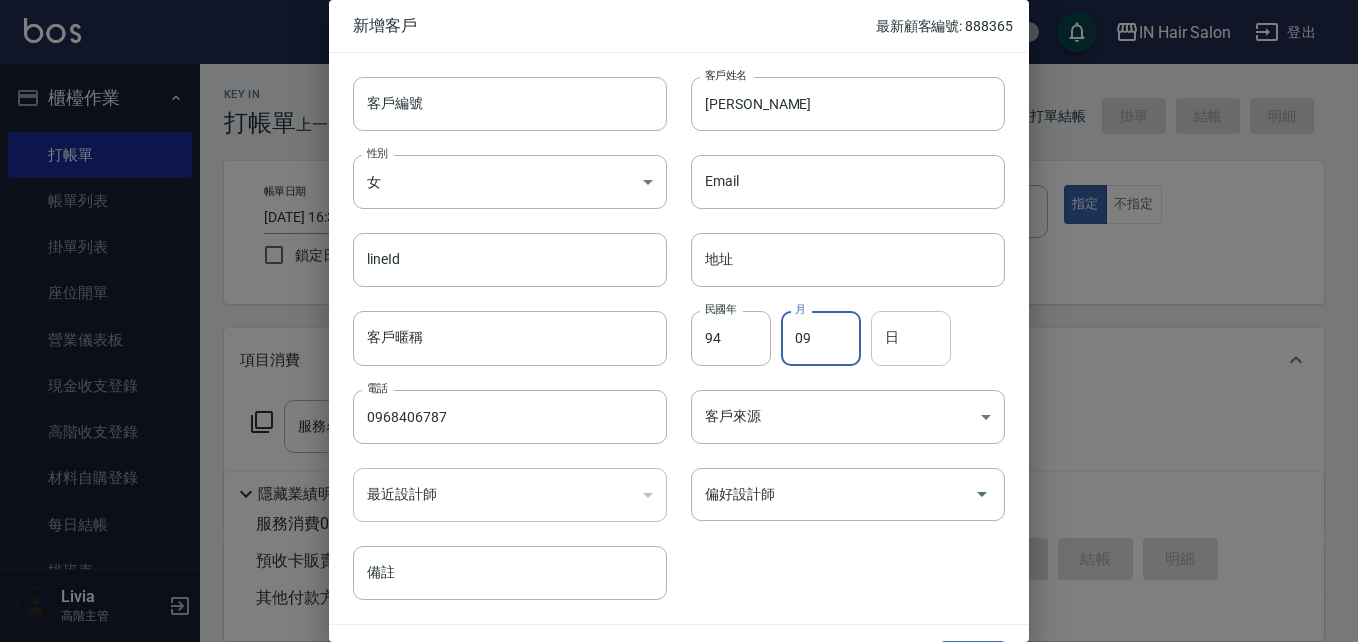 type on "09" 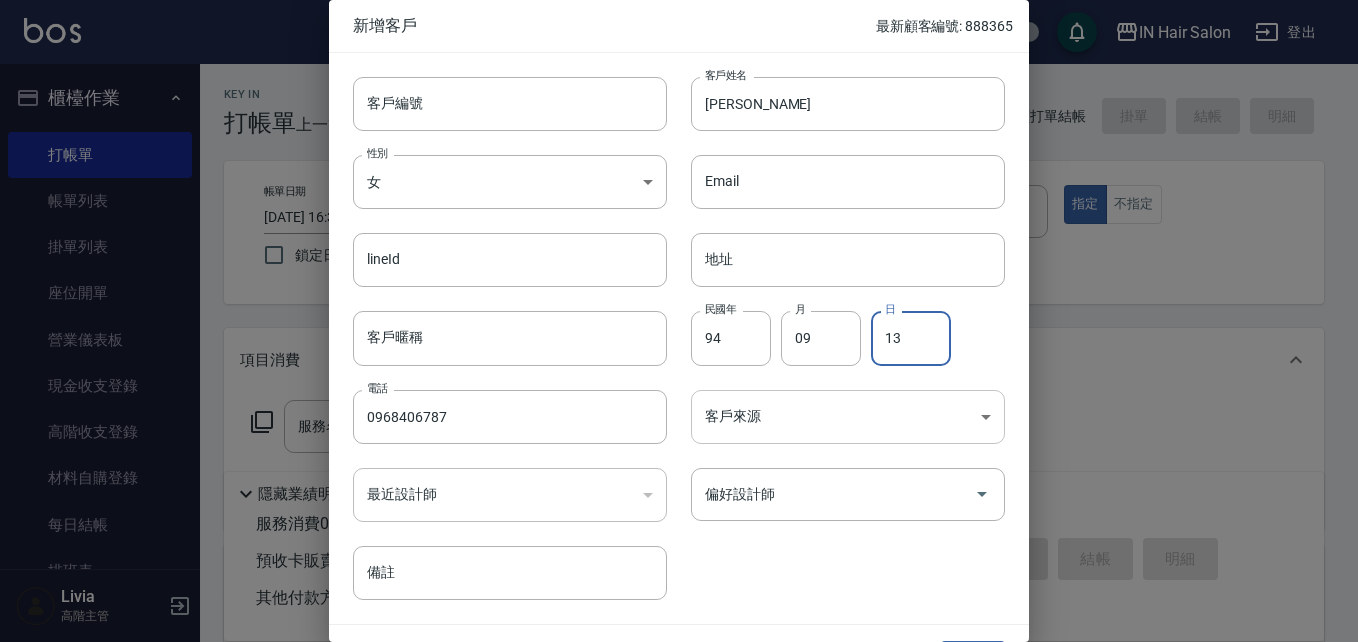 type on "13" 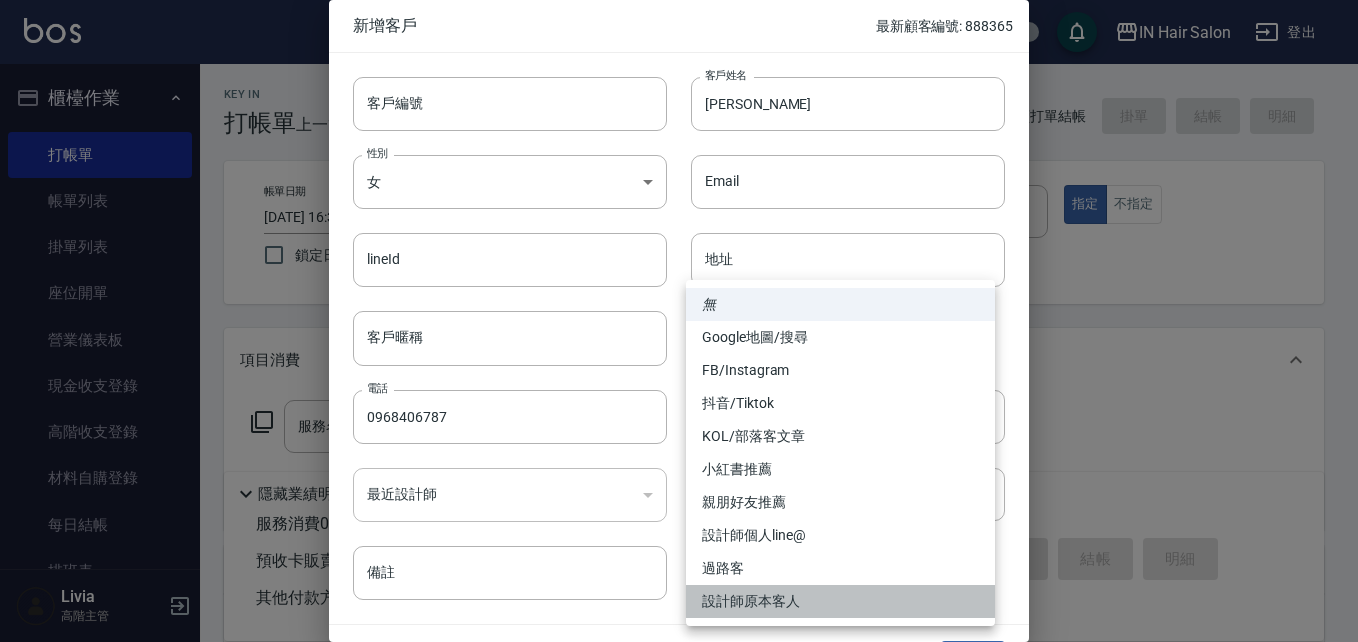 drag, startPoint x: 771, startPoint y: 593, endPoint x: 780, endPoint y: 584, distance: 12.727922 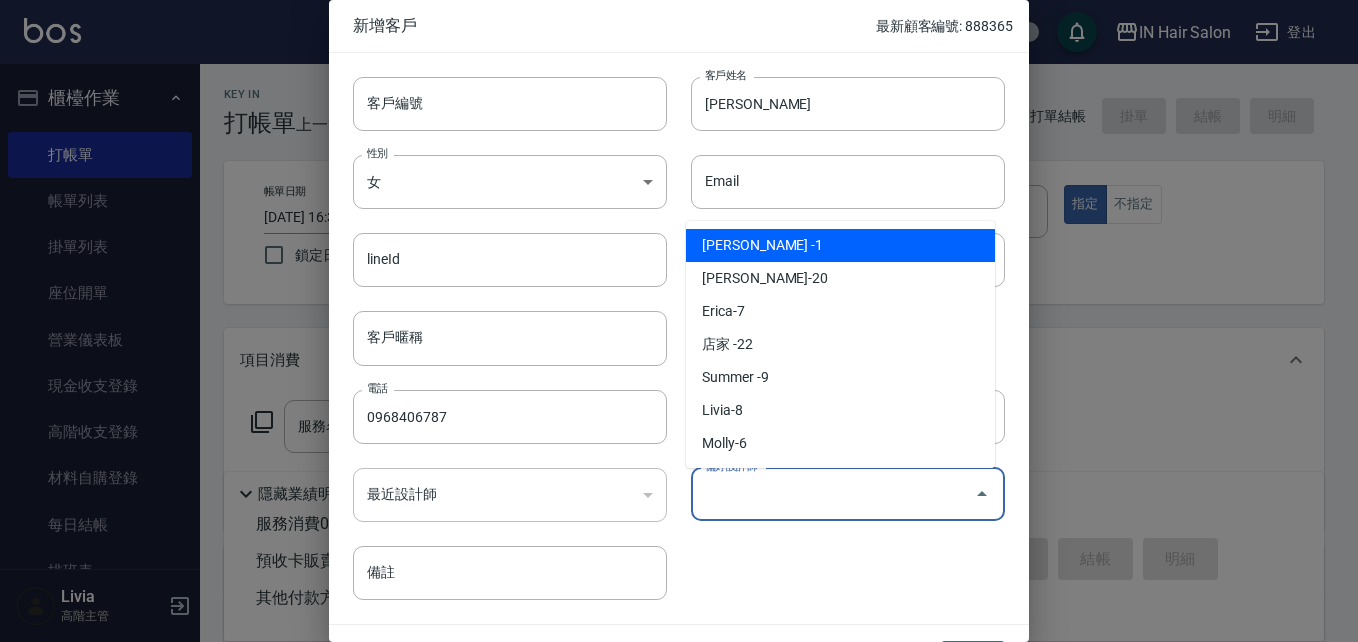 click on "偏好設計師" at bounding box center (833, 494) 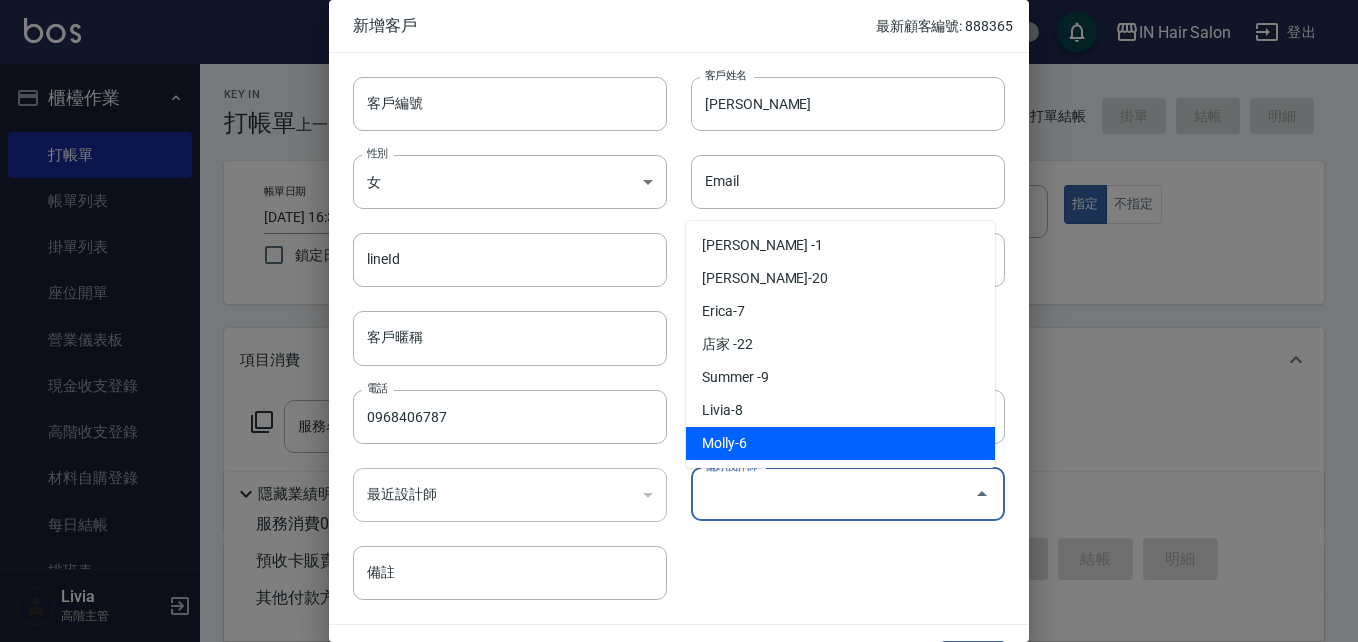 click on "Molly-6" at bounding box center (840, 443) 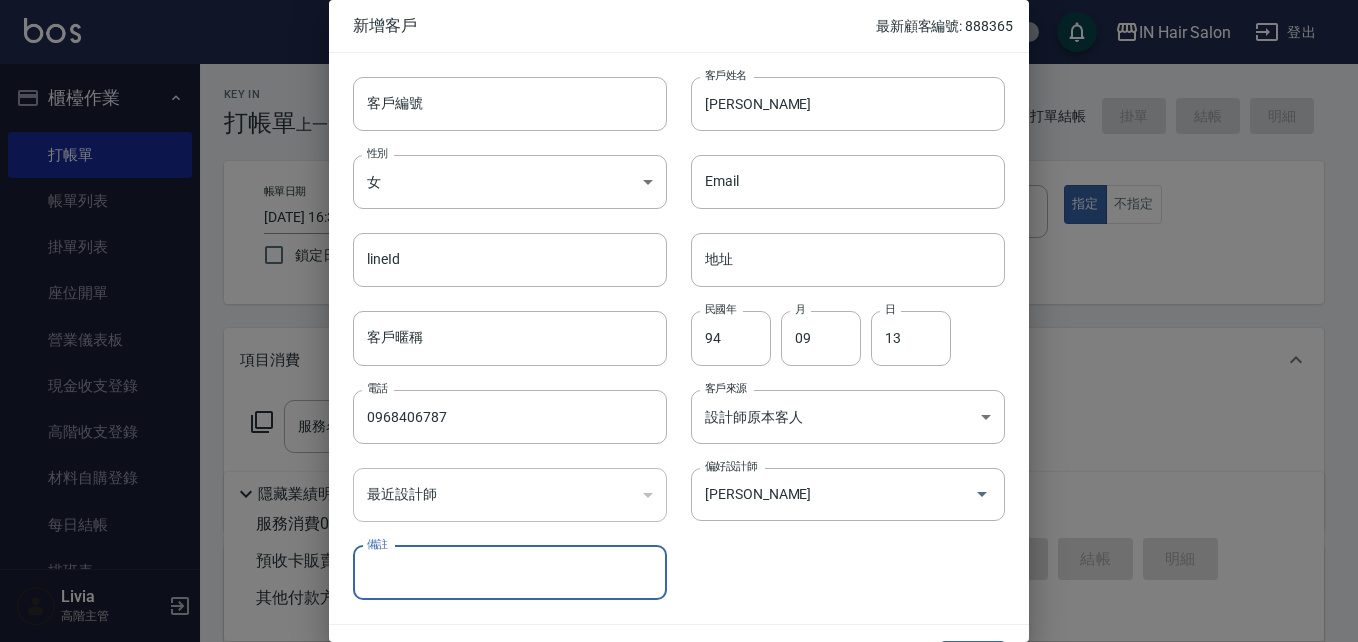 click on "客戶編號 客戶編號 客戶姓名 [PERSON_NAME] 客戶姓名 性別 女 [DEMOGRAPHIC_DATA] 性別 Email Email lineId lineId 地址 地址 客戶暱稱 客戶暱稱 民國年 94 民國年 月 09 月 日 13 日 電話 [PHONE_NUMBER] 電話 客戶來源 設計師原本客人 設計師原本客人 客戶來源 最近設計師 ​ 最近設計師 偏好設計師 [PERSON_NAME] 偏好設計師 備註 備註" at bounding box center [667, 326] 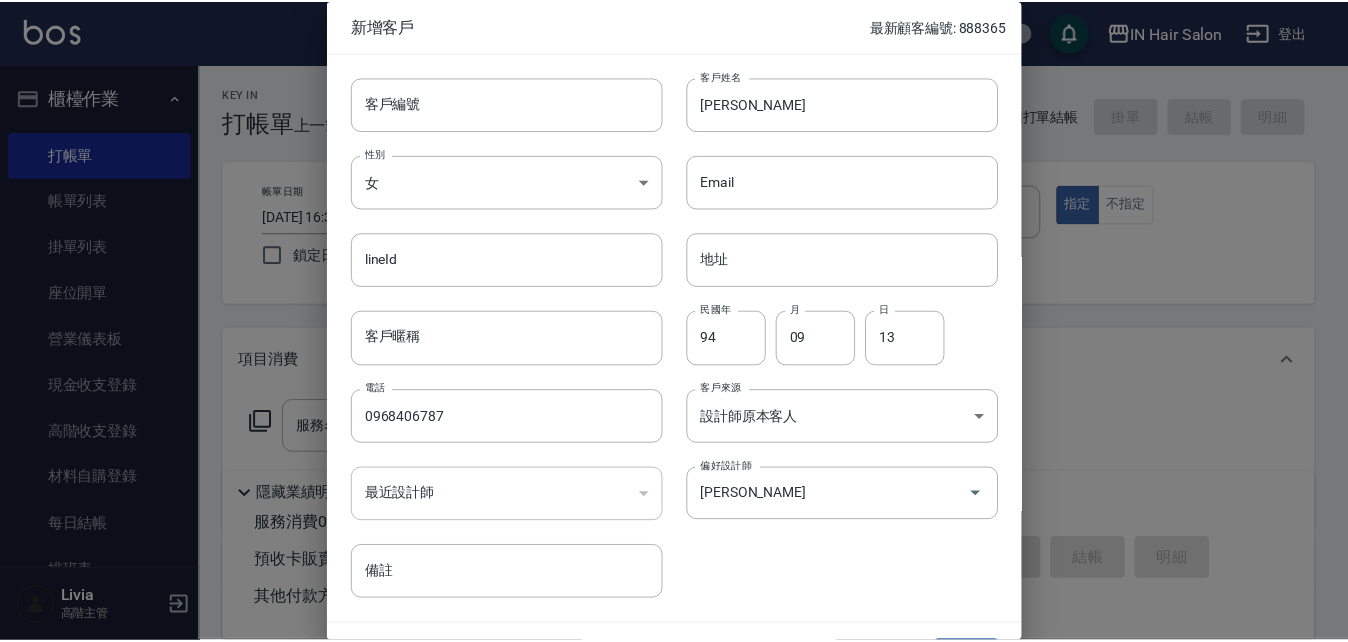 scroll, scrollTop: 51, scrollLeft: 0, axis: vertical 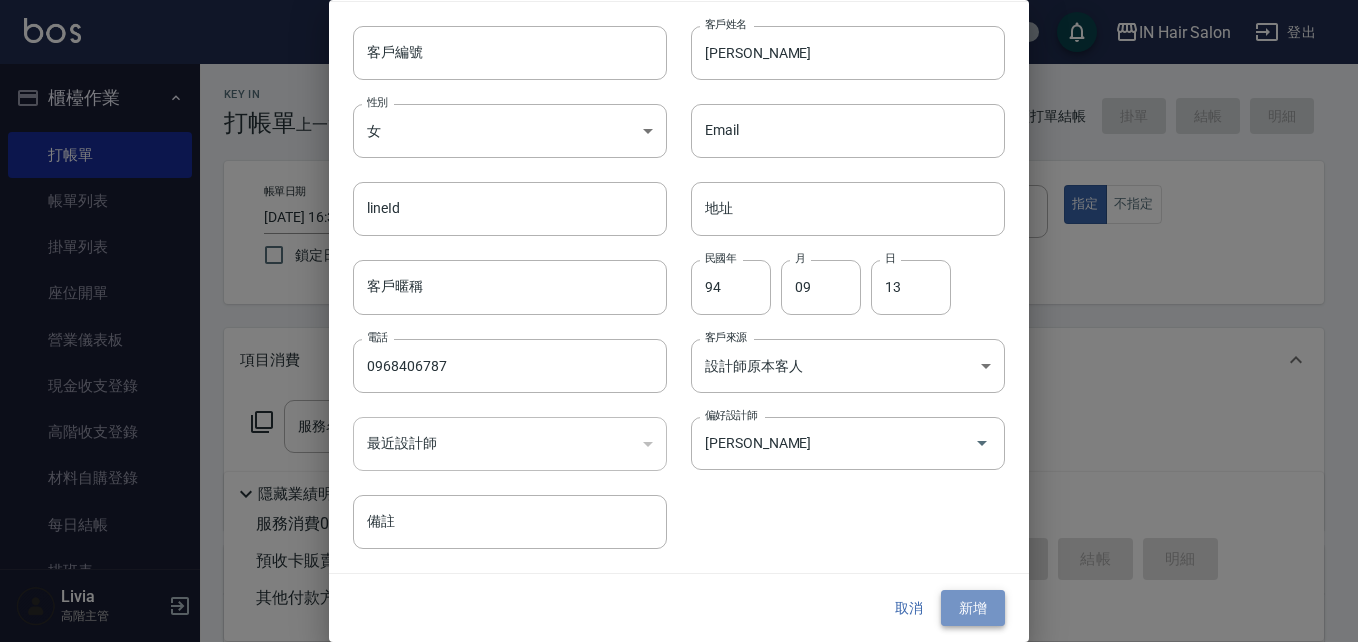 click on "新增" at bounding box center [973, 608] 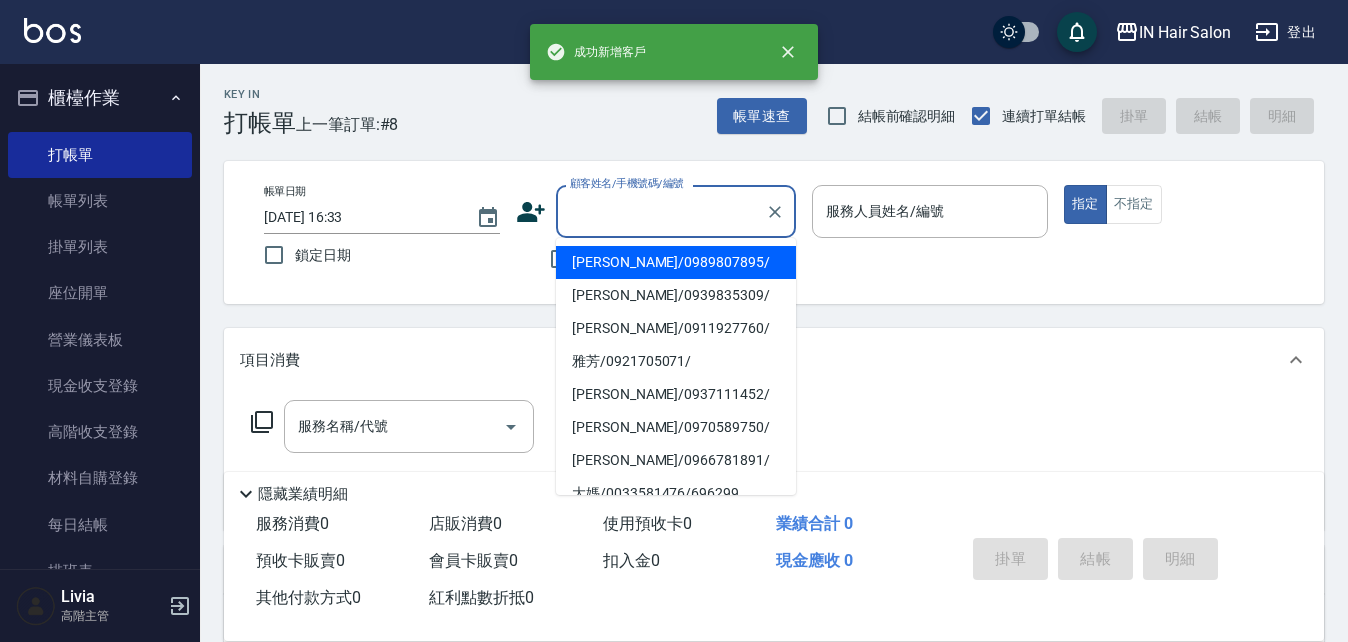 click on "顧客姓名/手機號碼/編號" at bounding box center (661, 211) 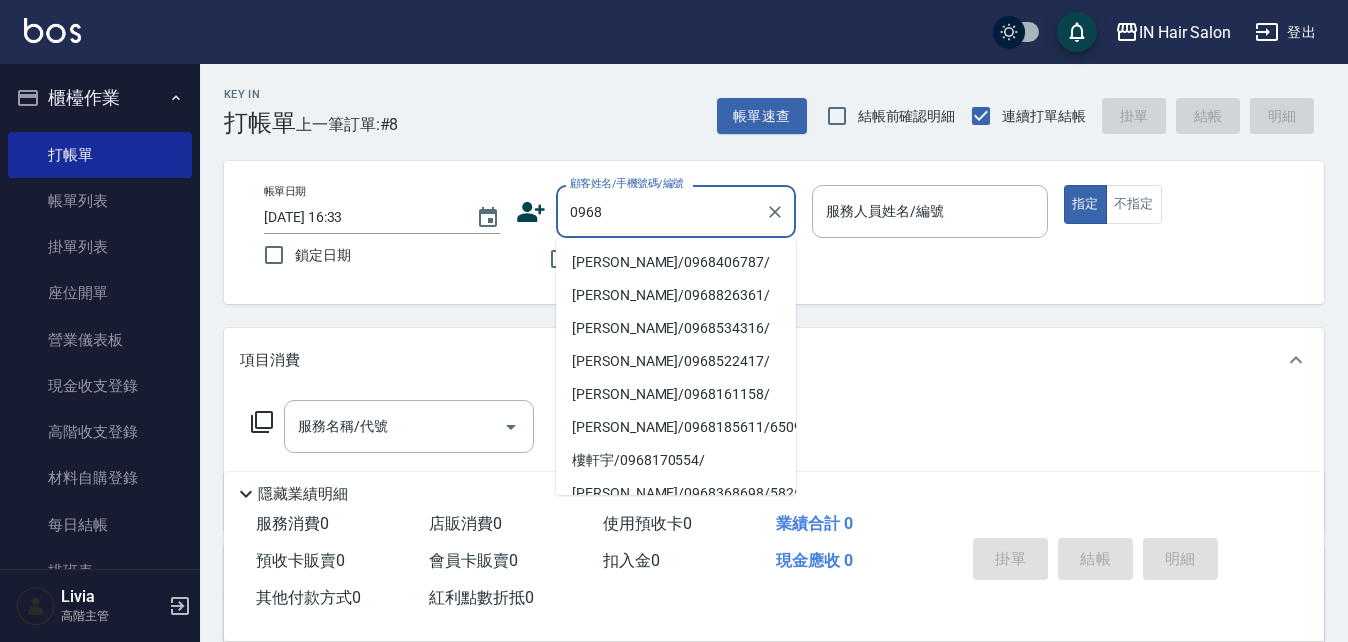click on "[PERSON_NAME]/0968406787/" at bounding box center [676, 262] 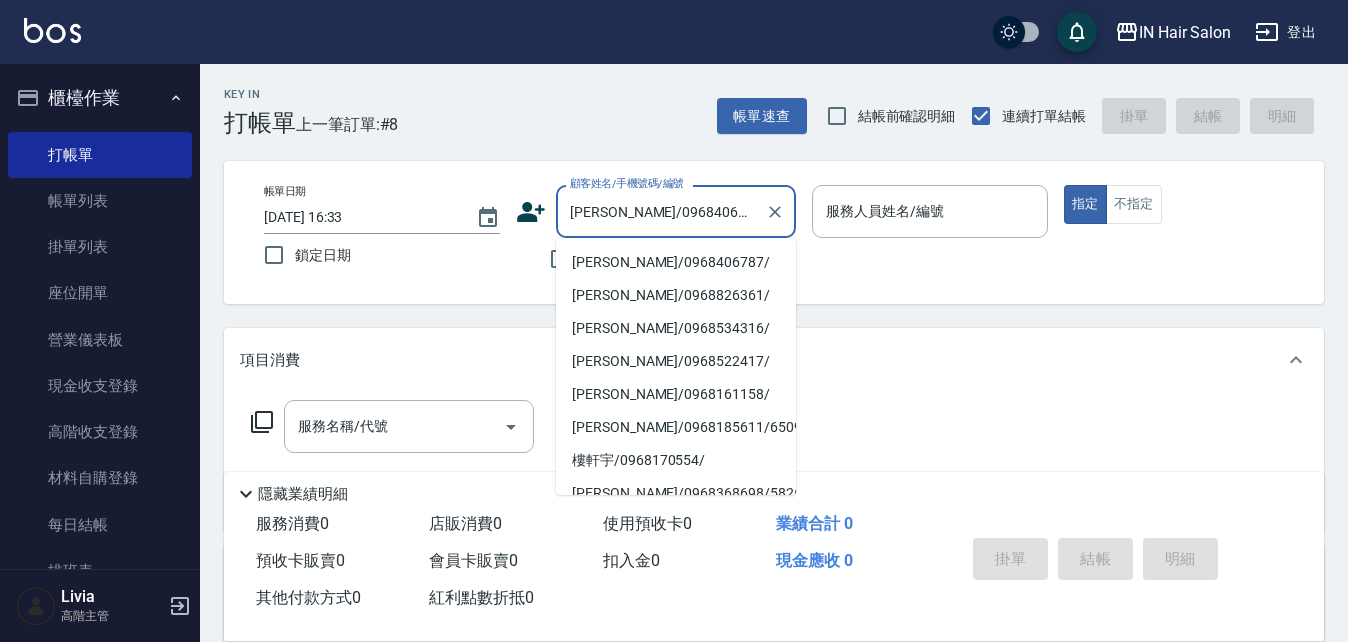 type on "6號設計師[PERSON_NAME]-6" 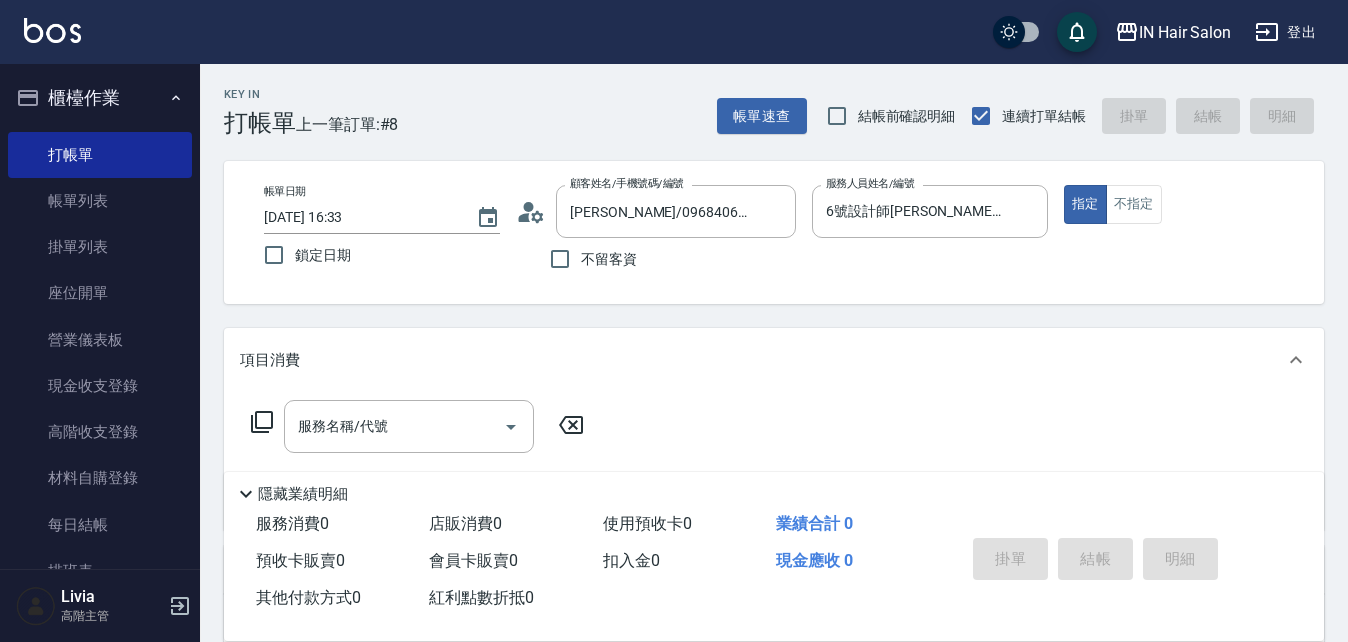 click 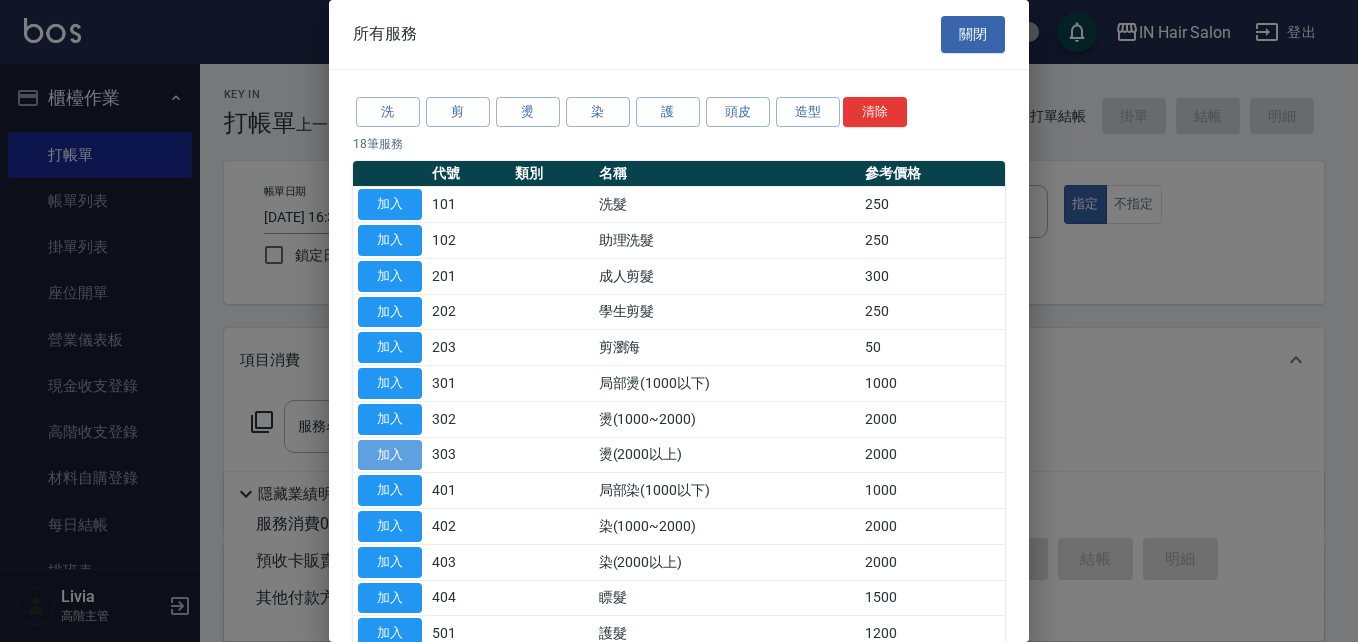 click on "加入" at bounding box center (390, 455) 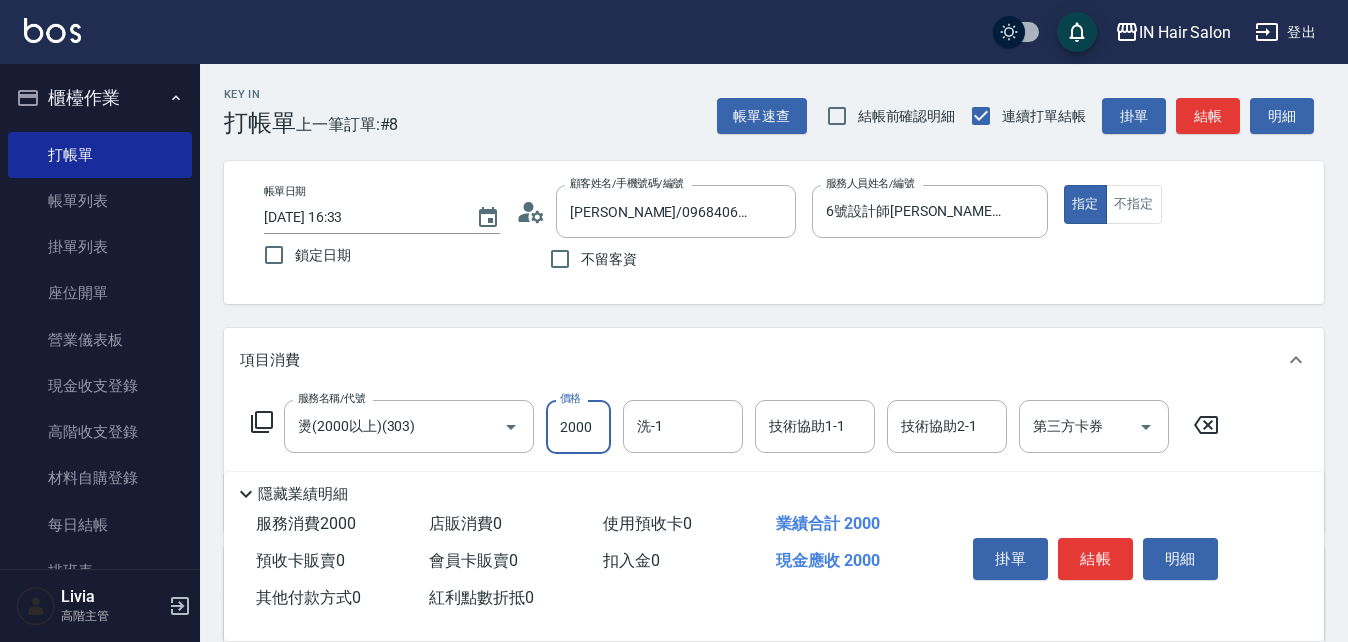 click on "2000" at bounding box center (578, 427) 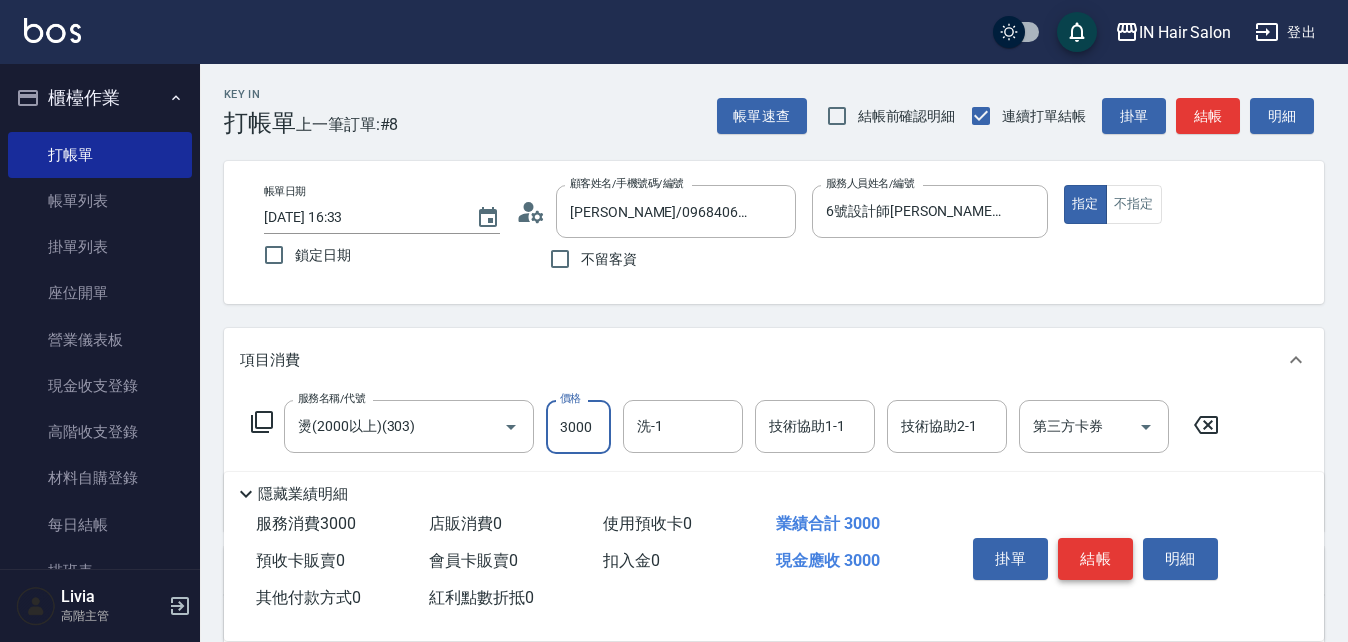 type on "3000" 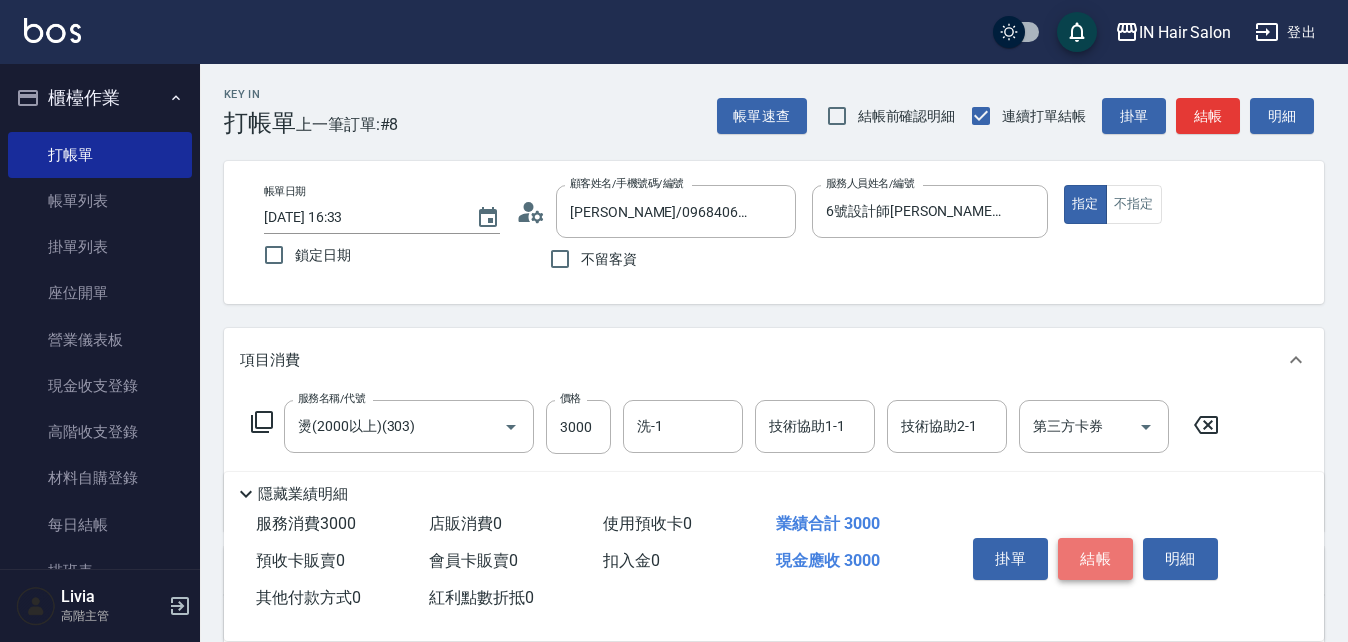 click on "結帳" at bounding box center (1095, 559) 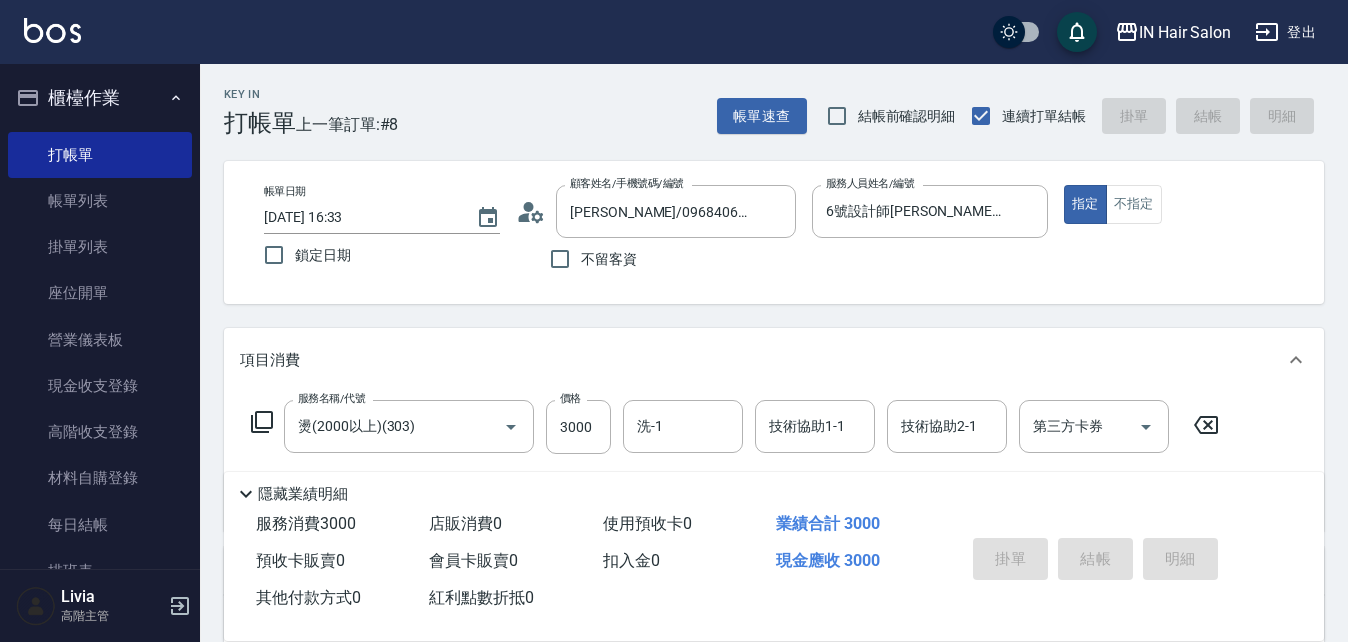 type on "[DATE] 16:45" 